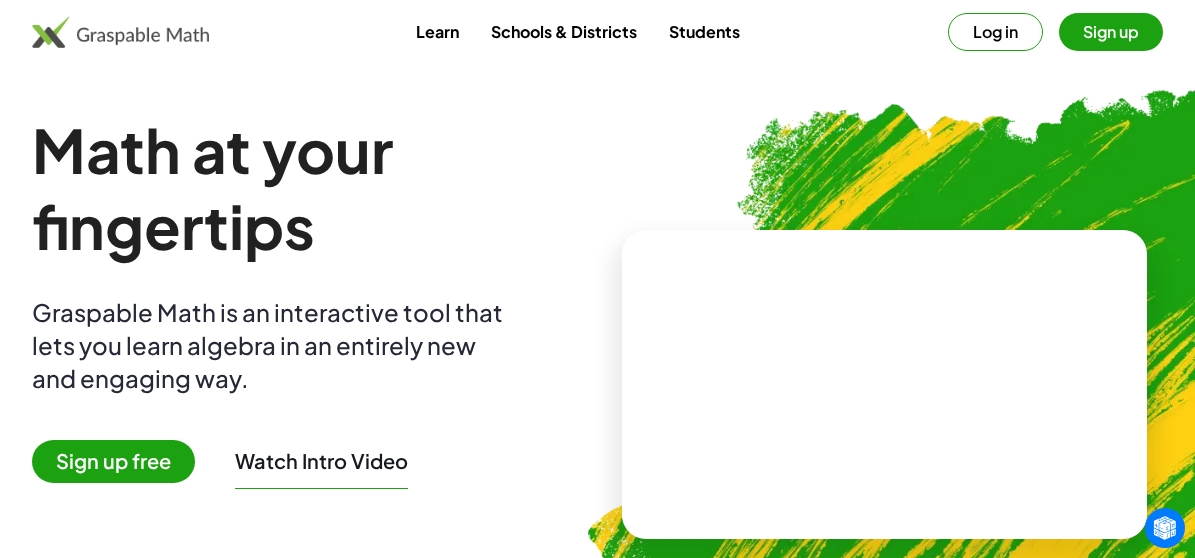 scroll, scrollTop: 0, scrollLeft: 0, axis: both 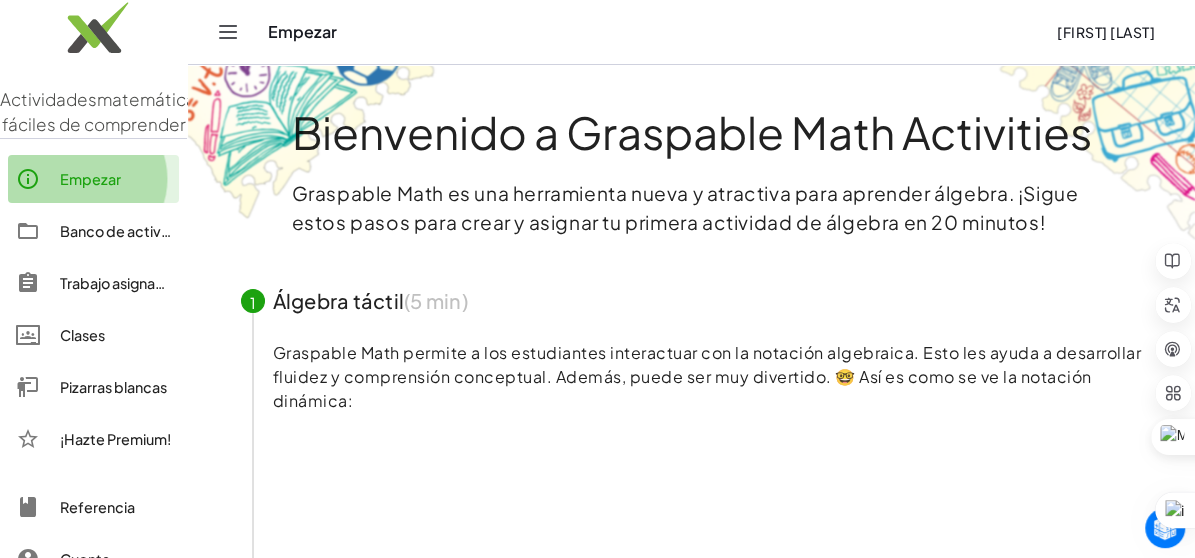 click on "Empezar" at bounding box center [90, 179] 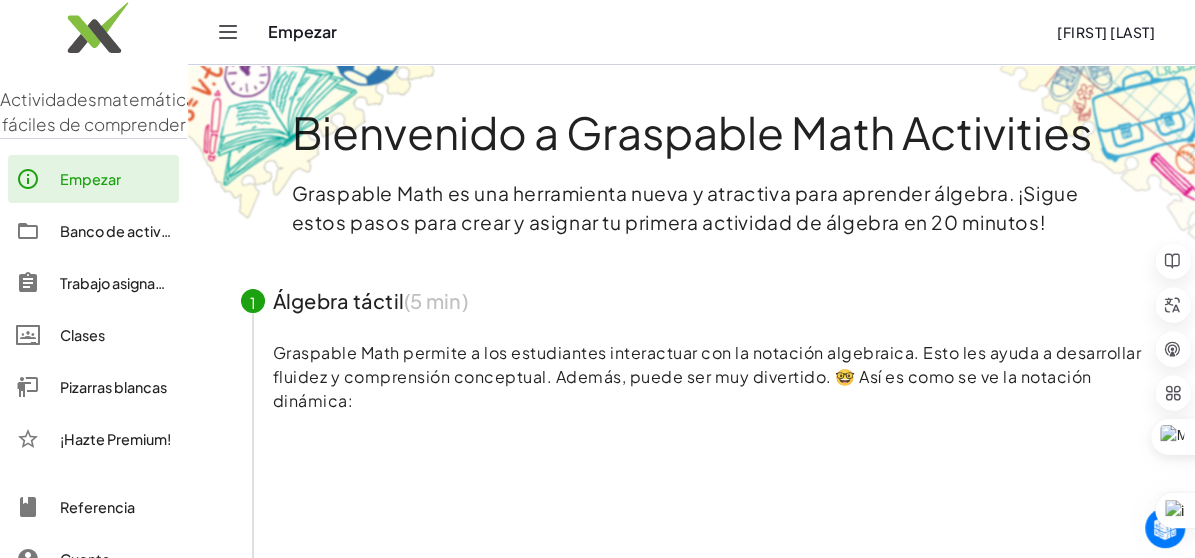 scroll, scrollTop: 112, scrollLeft: 0, axis: vertical 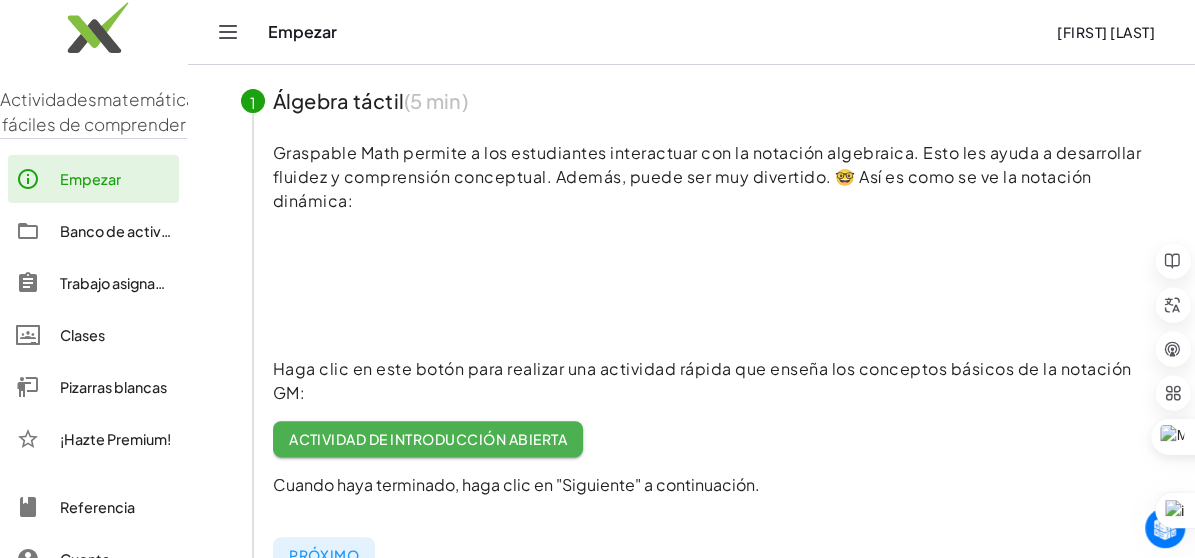 click on "Banco de actividades" at bounding box center [134, 231] 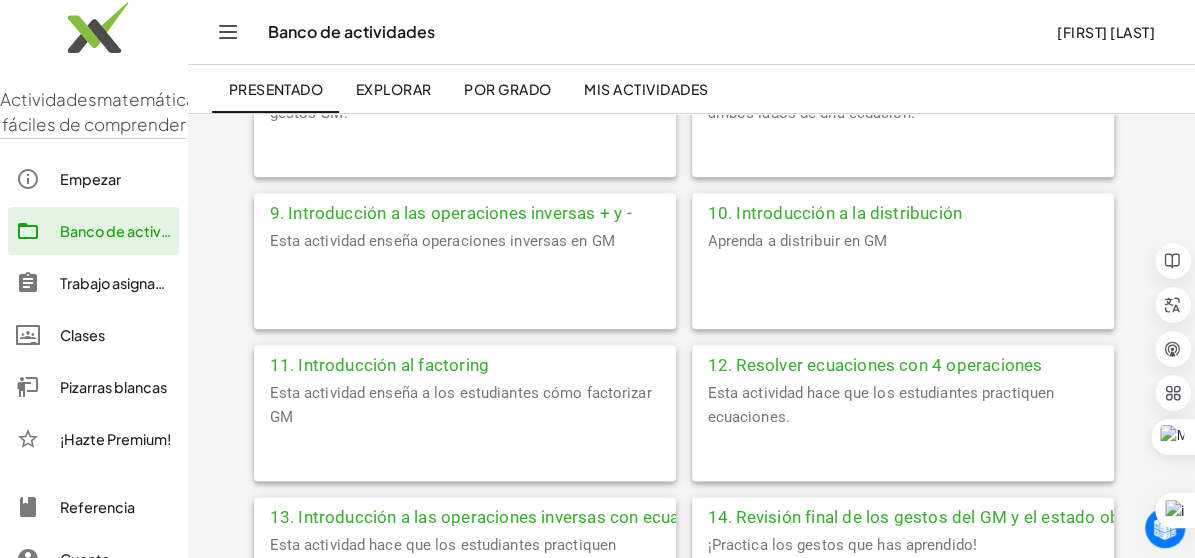 scroll, scrollTop: 1300, scrollLeft: 0, axis: vertical 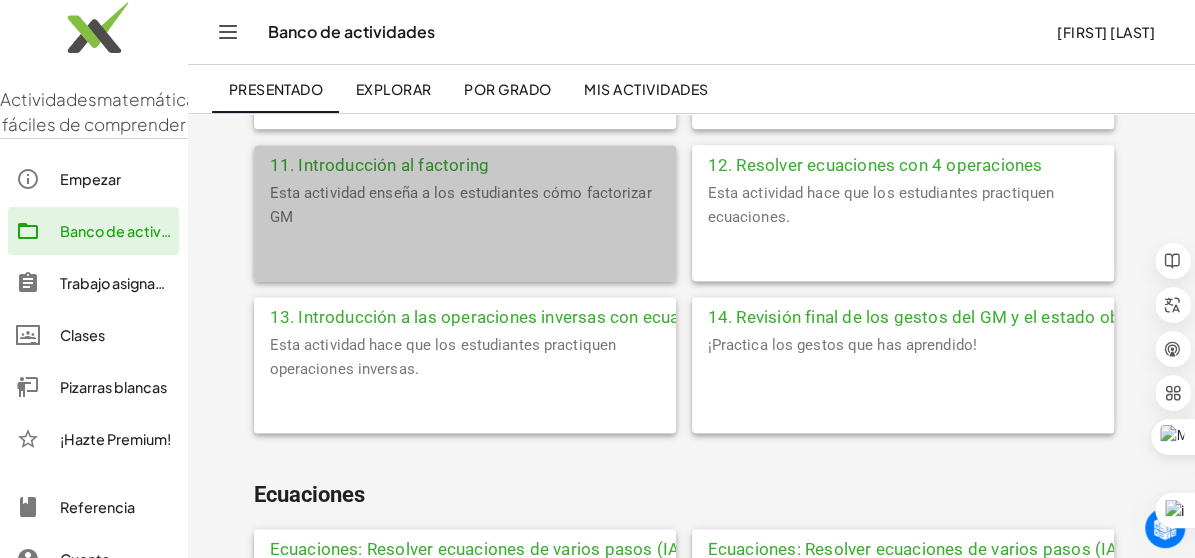 click on "11. Introducción al factoring" at bounding box center (380, 165) 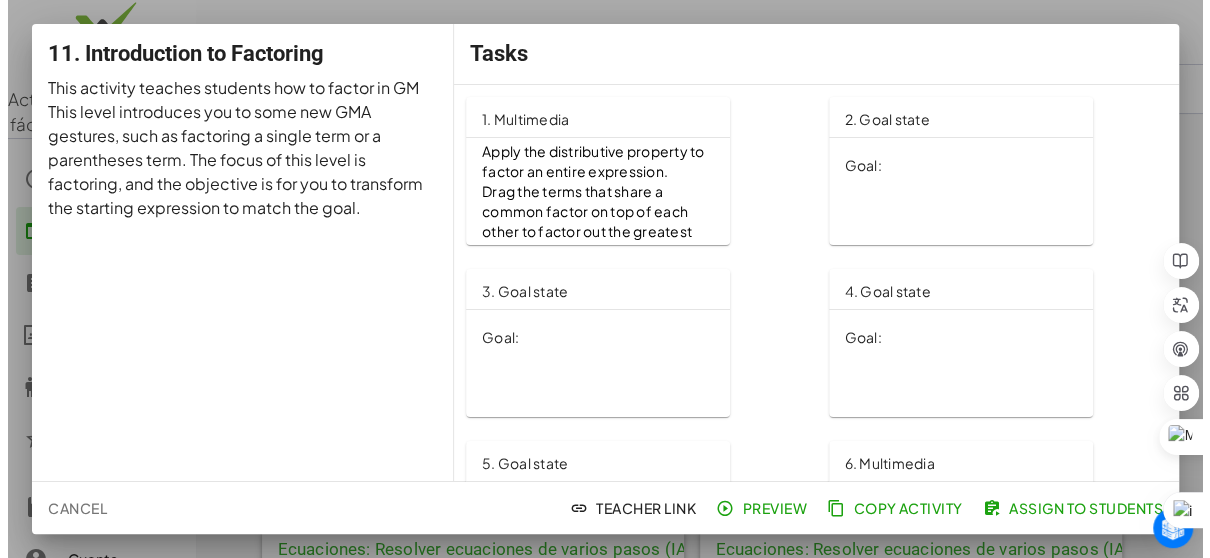 scroll, scrollTop: 0, scrollLeft: 0, axis: both 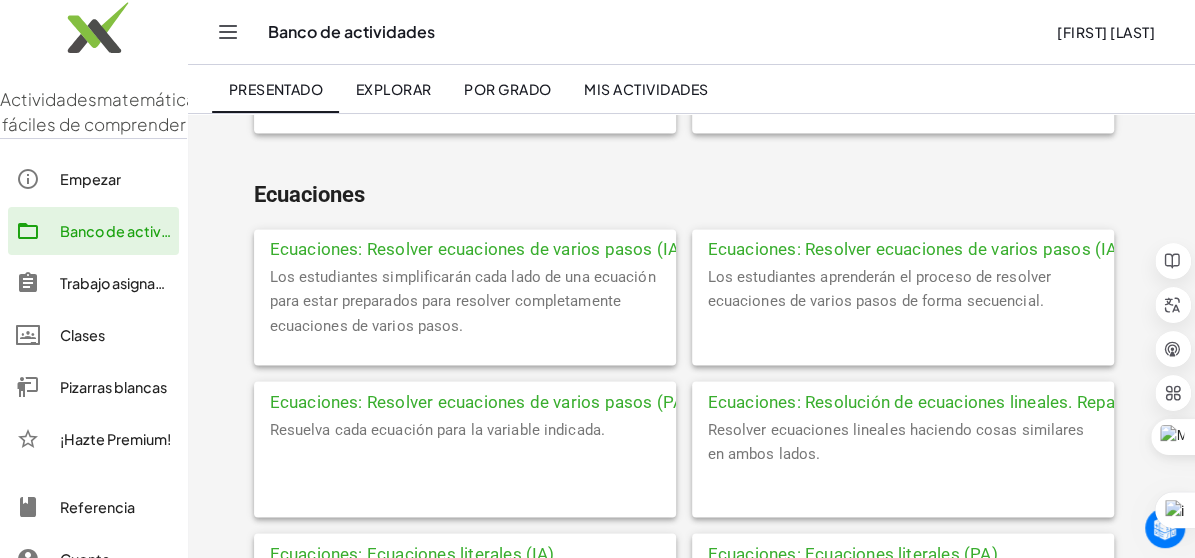 click on "Ecuaciones: Resolver ecuaciones de varios pasos (IA) Parte 1" at bounding box center [508, 249] 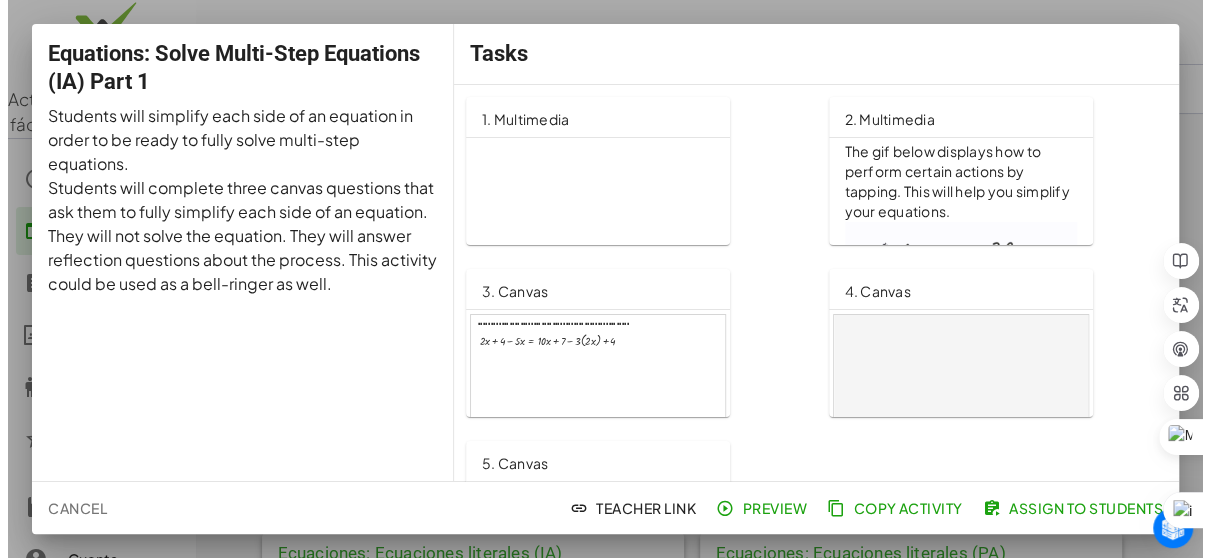 scroll, scrollTop: 0, scrollLeft: 0, axis: both 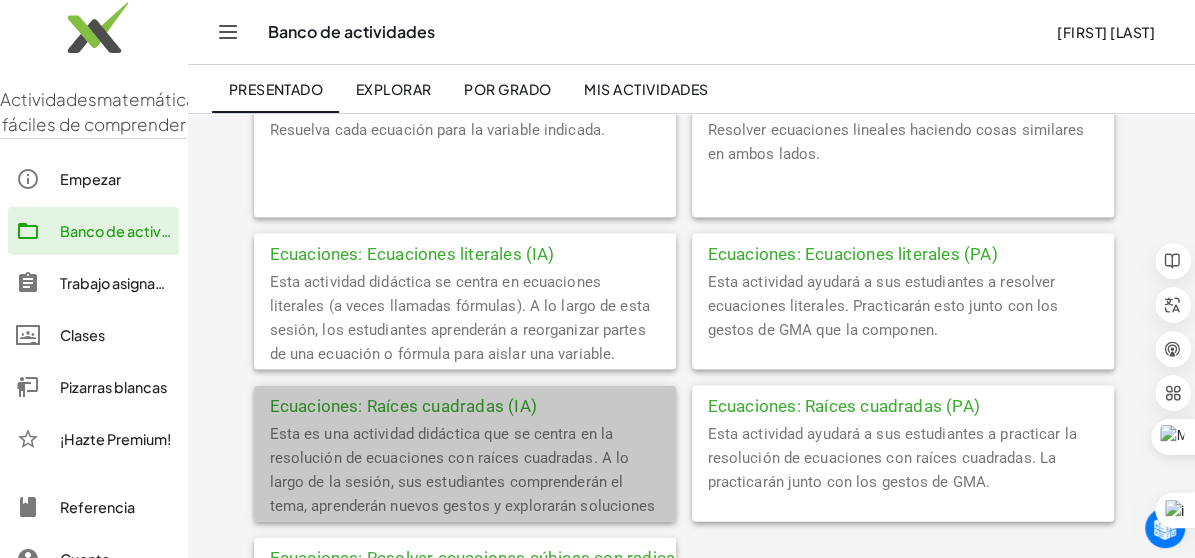 click on "Ecuaciones: Raíces cuadradas (IA)" at bounding box center (403, 405) 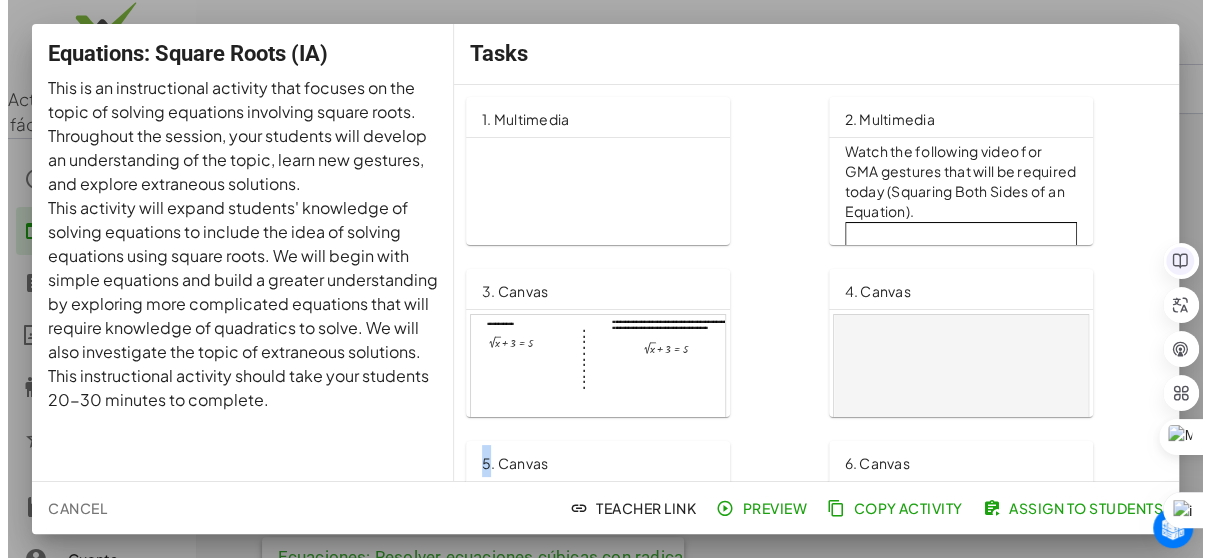 scroll, scrollTop: 0, scrollLeft: 0, axis: both 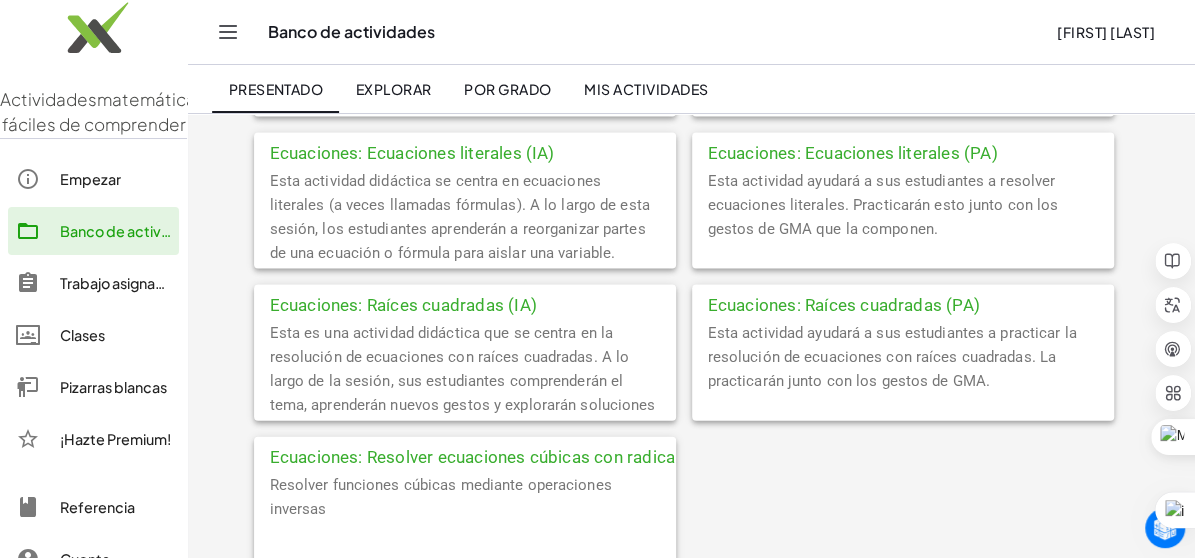 click on "Ecuaciones: Raíces cuadradas (PA)" at bounding box center [844, 305] 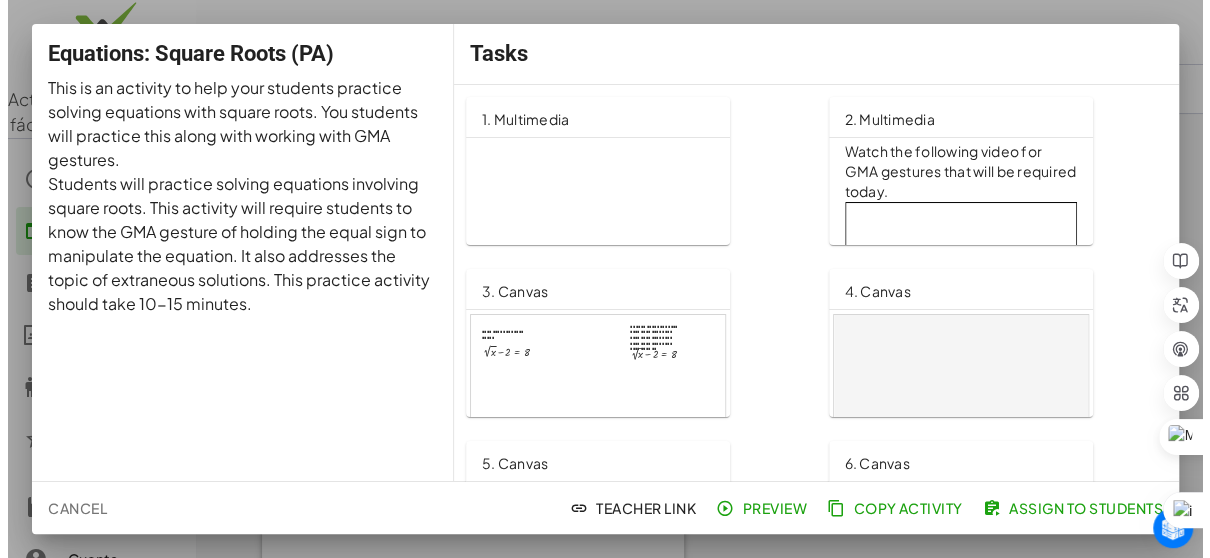 scroll, scrollTop: 0, scrollLeft: 0, axis: both 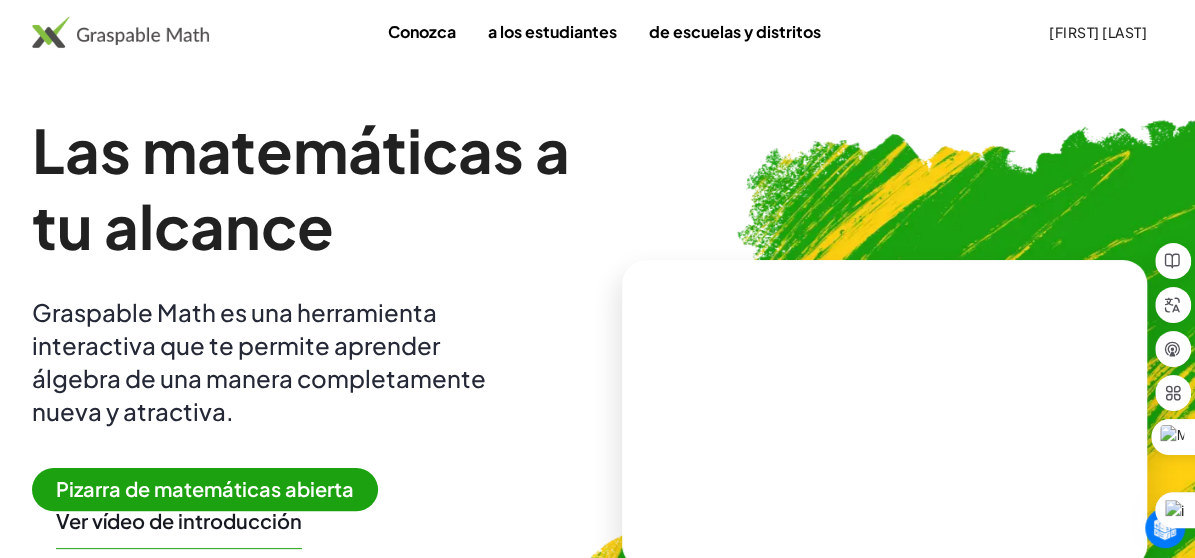 click on "Pizarra de matemáticas abierta" at bounding box center [205, 488] 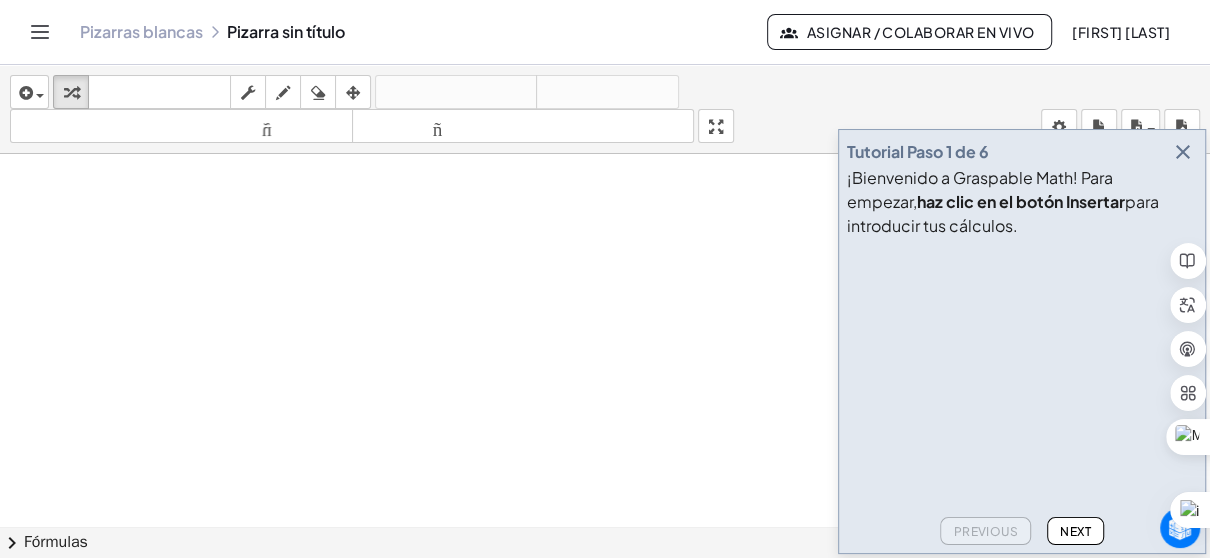 click on "¡Bienvenido a Graspable Math! Para empezar," at bounding box center (980, 189) 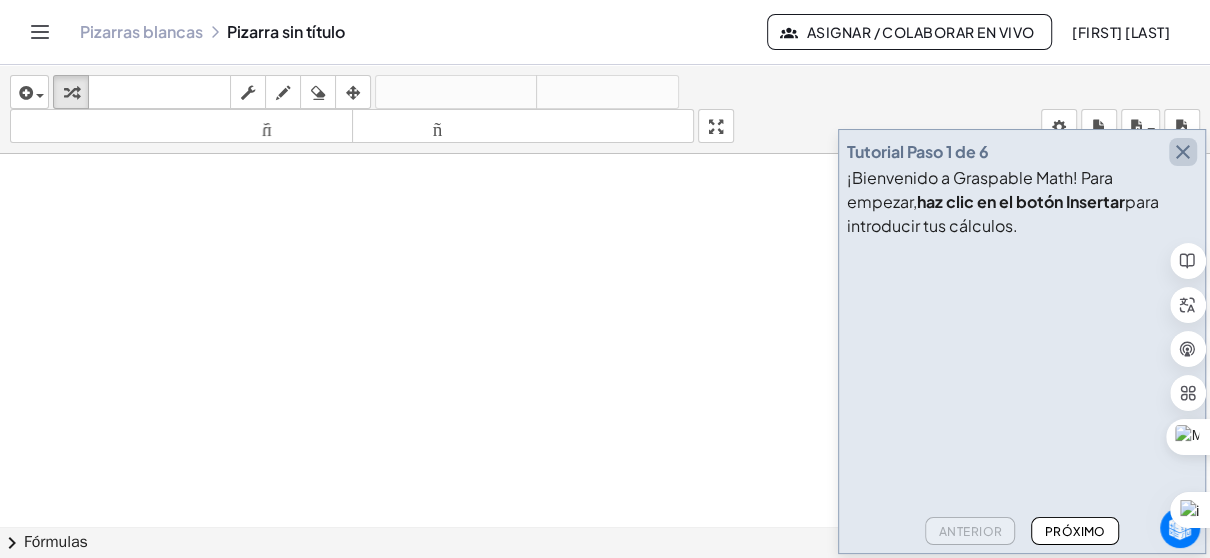 click at bounding box center (1183, 152) 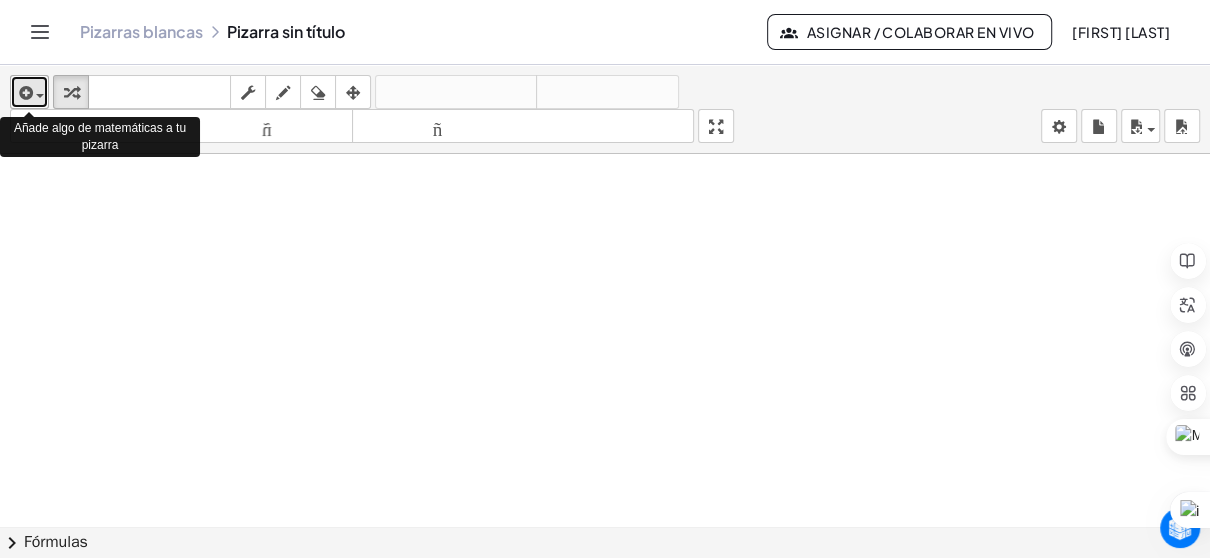 click at bounding box center (24, 93) 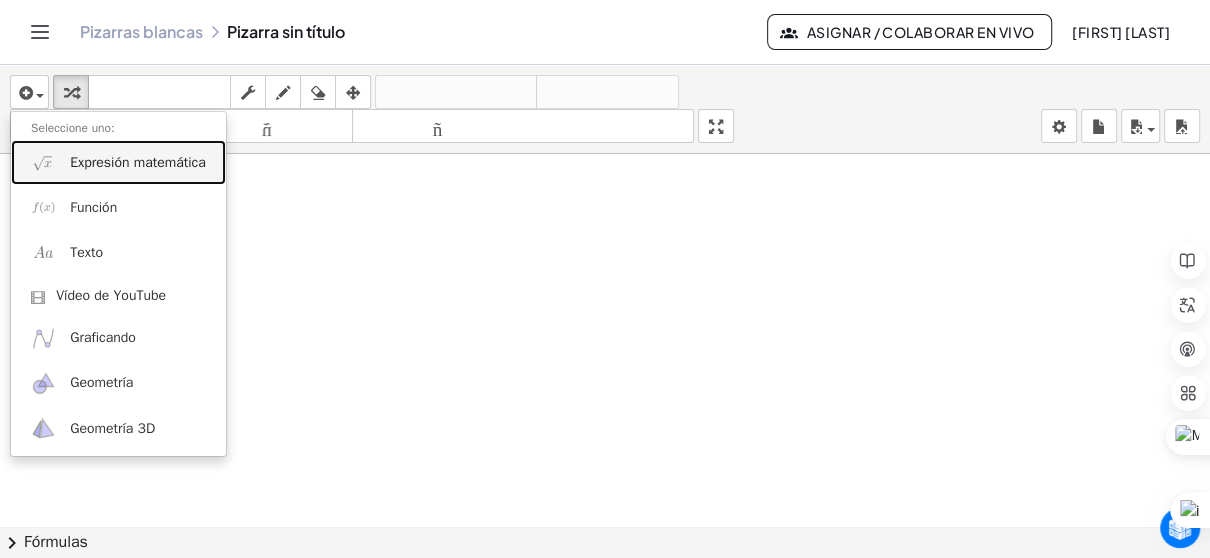 click on "Expresión matemática" at bounding box center [138, 162] 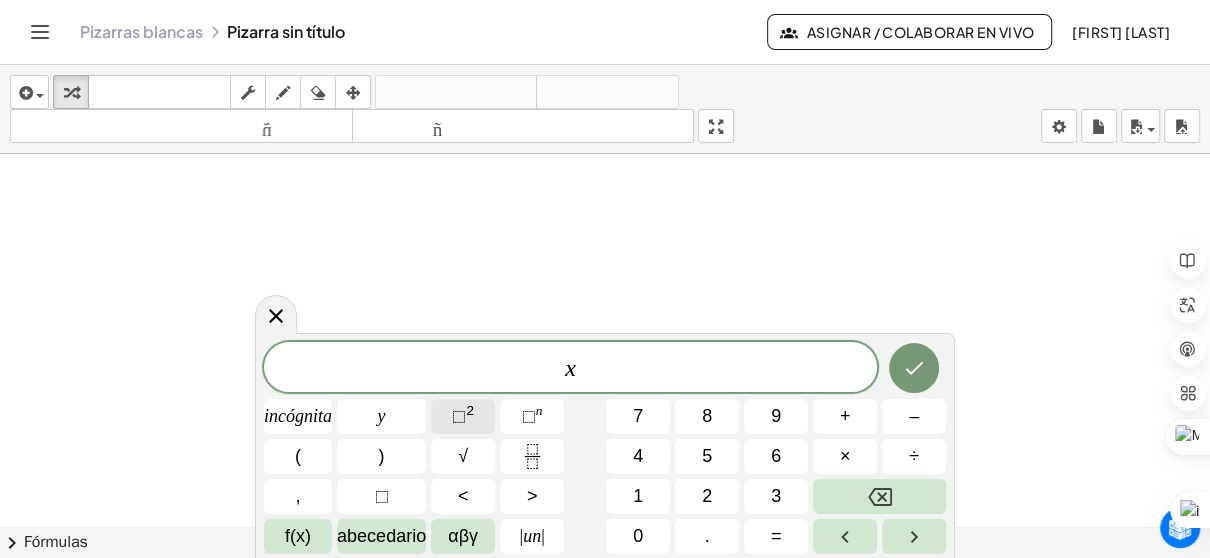 click on "⬚  2" at bounding box center [463, 416] 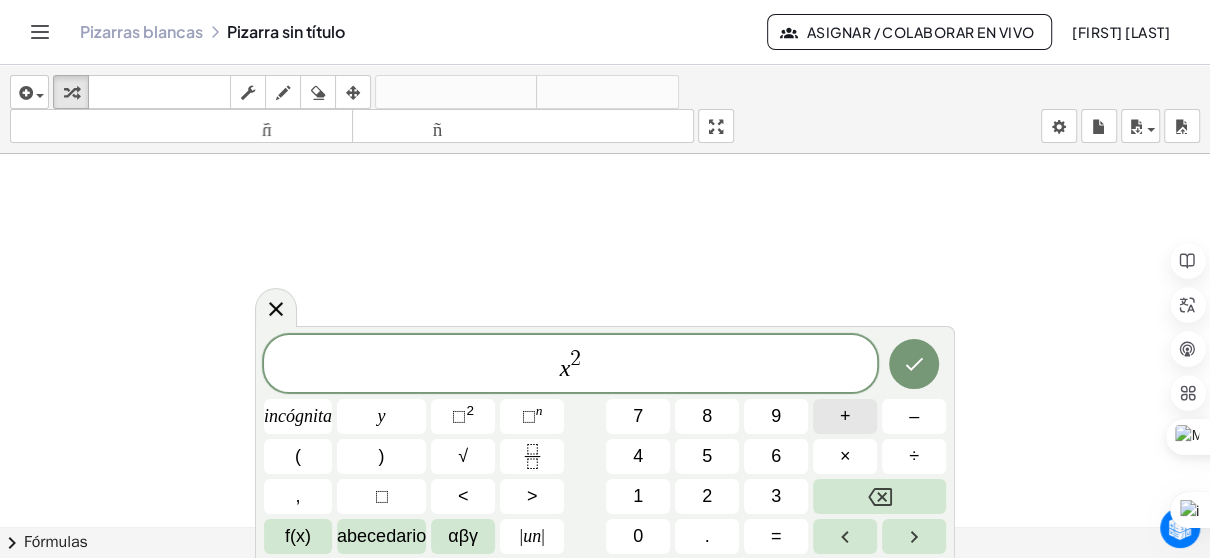 click on "+" at bounding box center [845, 416] 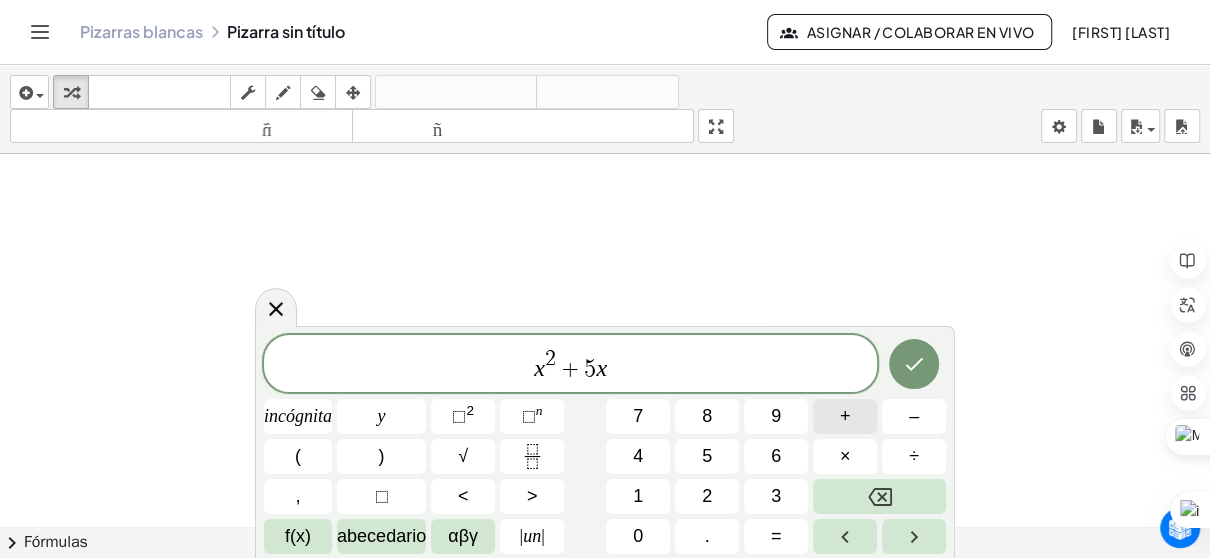 click on "+" at bounding box center (845, 416) 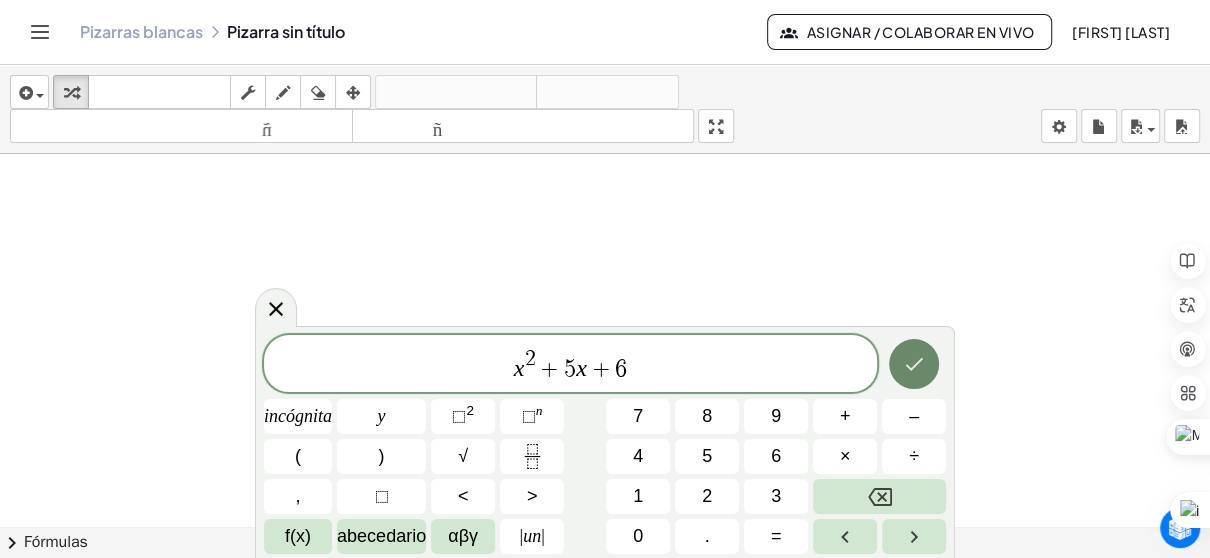 click 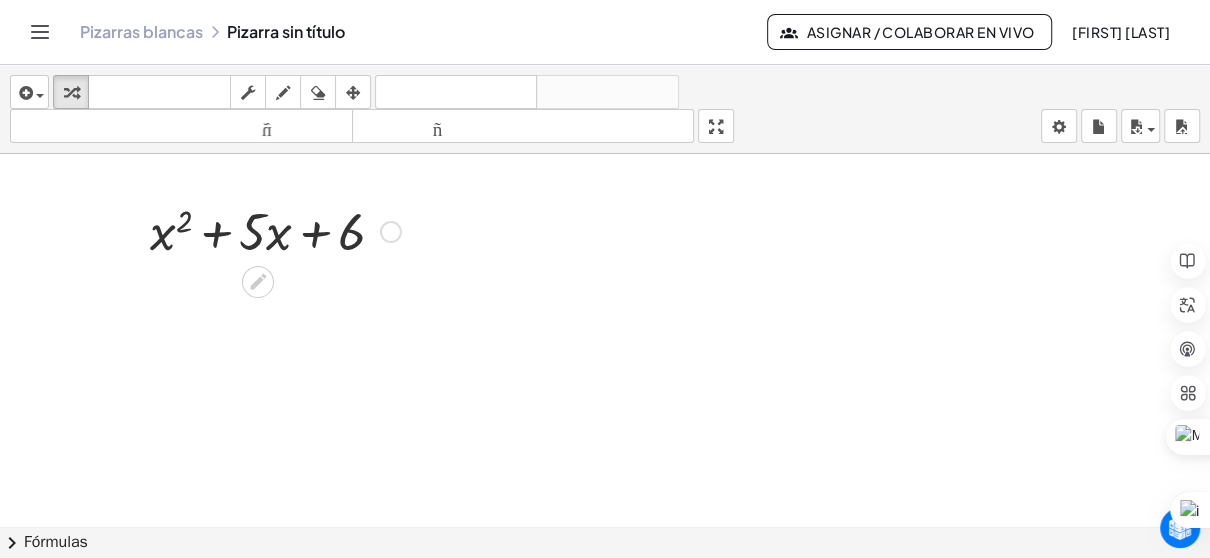 click at bounding box center (391, 232) 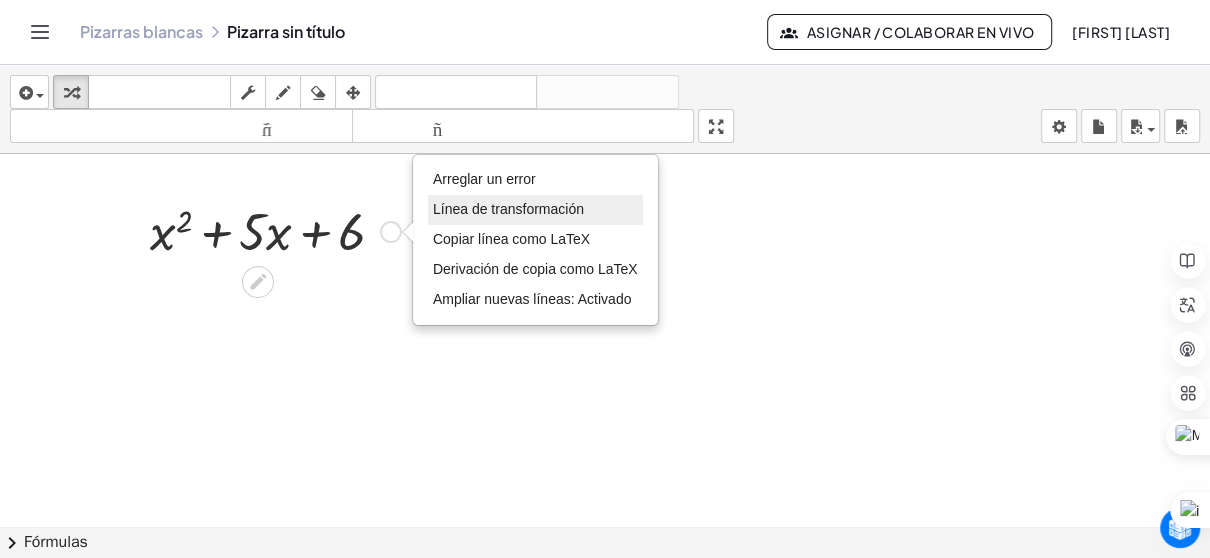 click on "Línea de transformación" at bounding box center [508, 209] 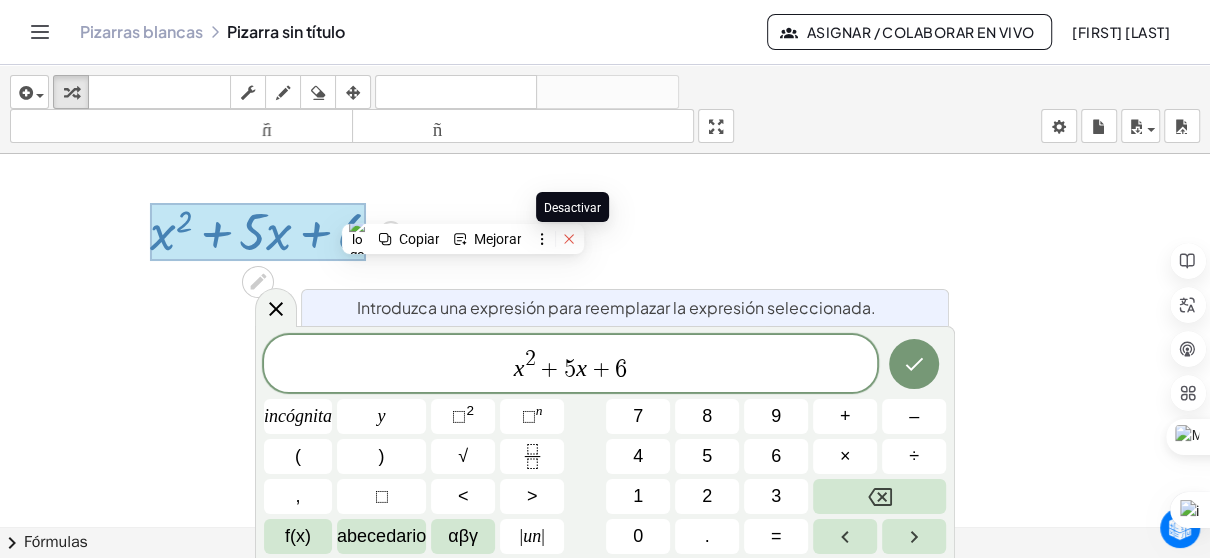 click 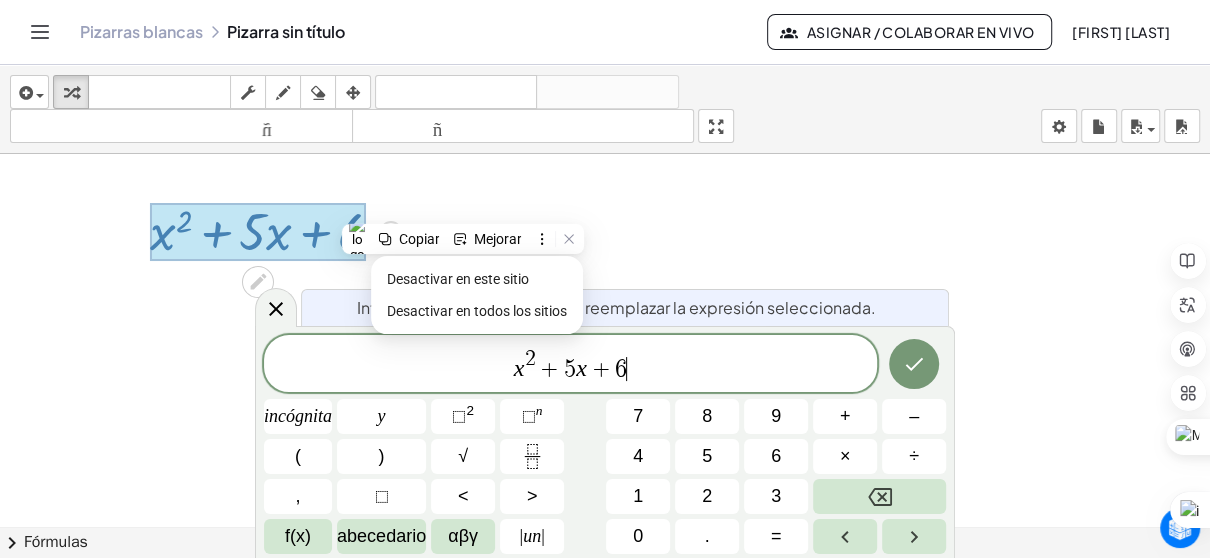 click on "x 2 + 5 x + 6 ​" at bounding box center [570, 365] 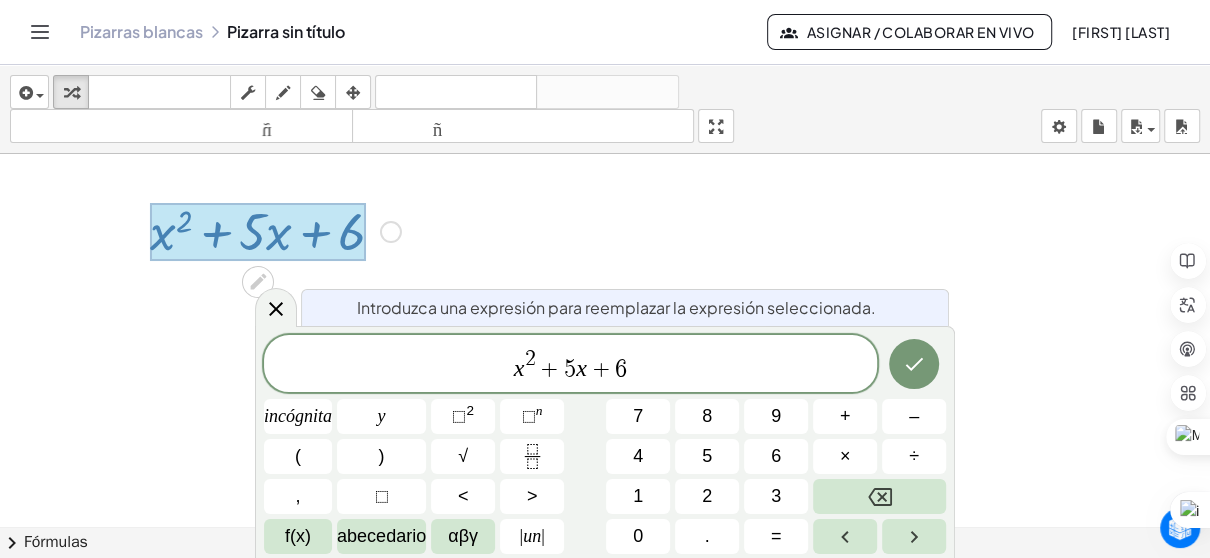 click at bounding box center (605, 541) 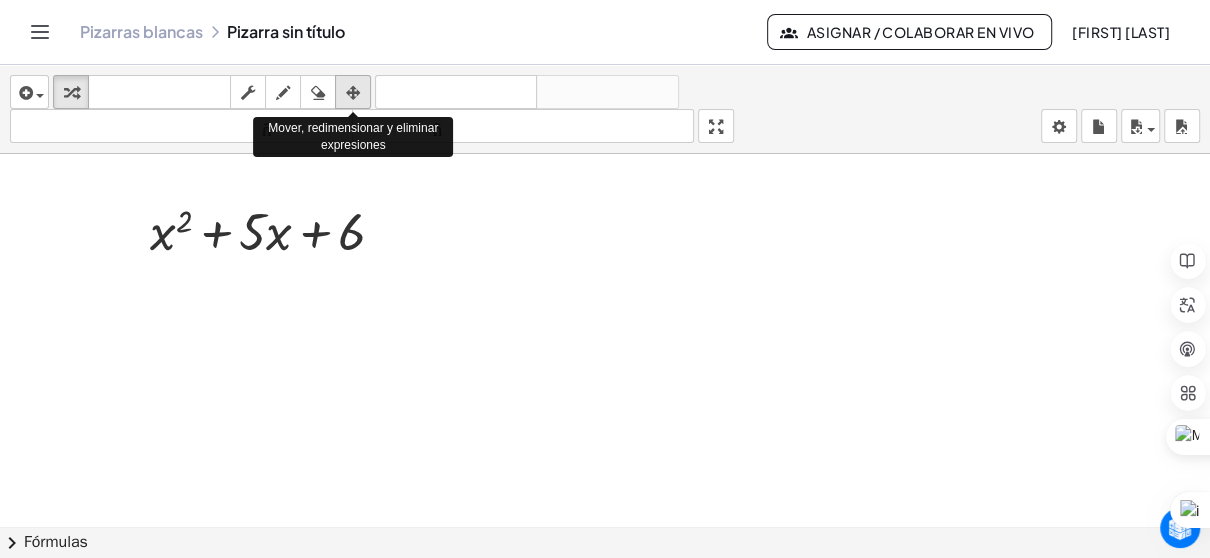 click at bounding box center (353, 93) 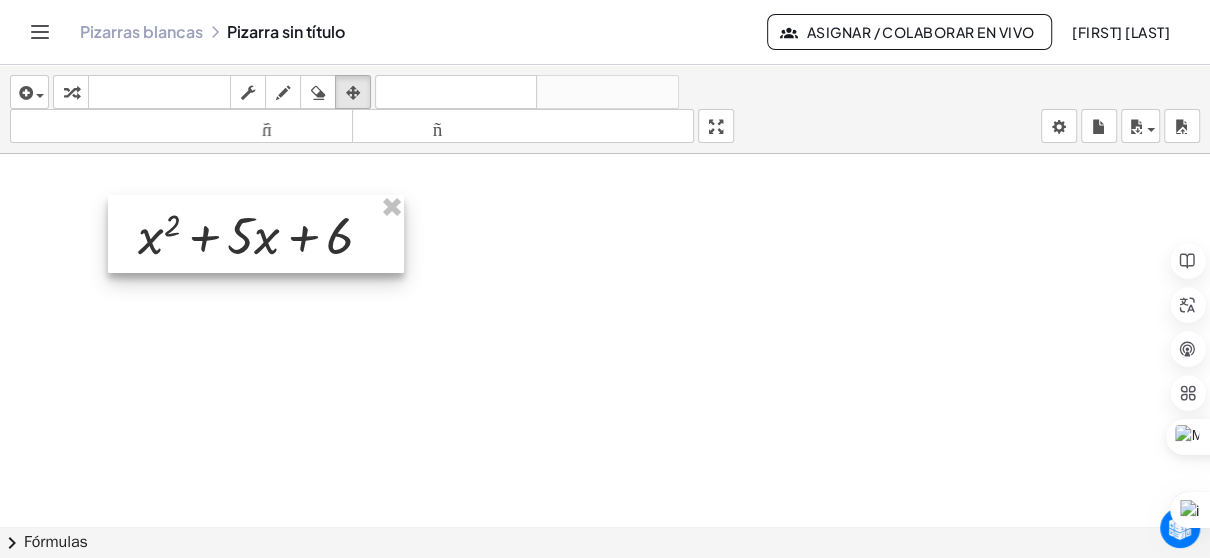 drag, startPoint x: 286, startPoint y: 221, endPoint x: 270, endPoint y: 225, distance: 16.492422 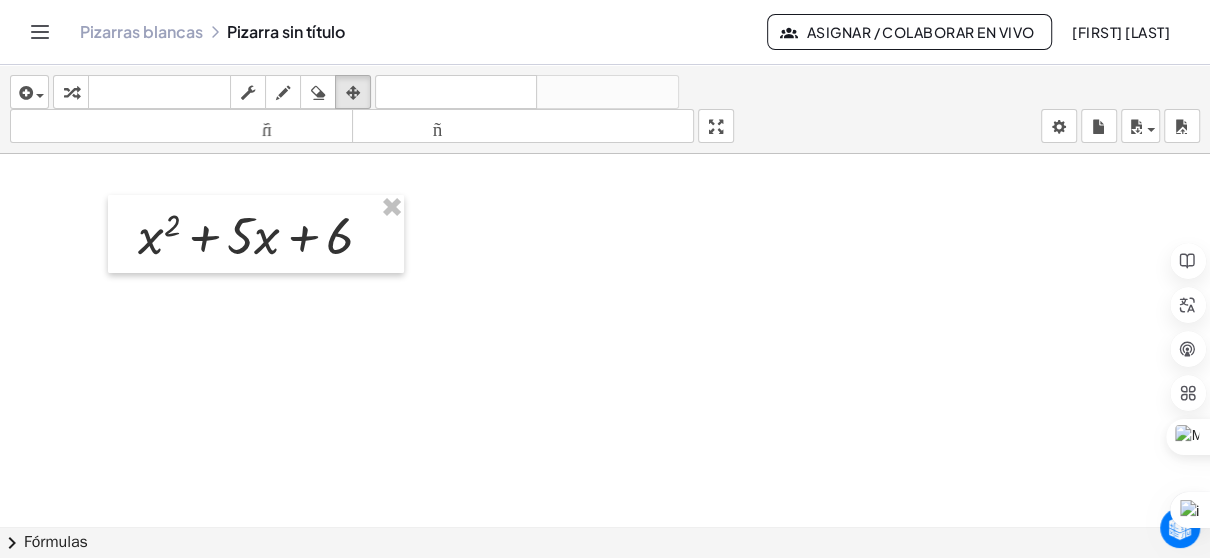 click at bounding box center [605, 541] 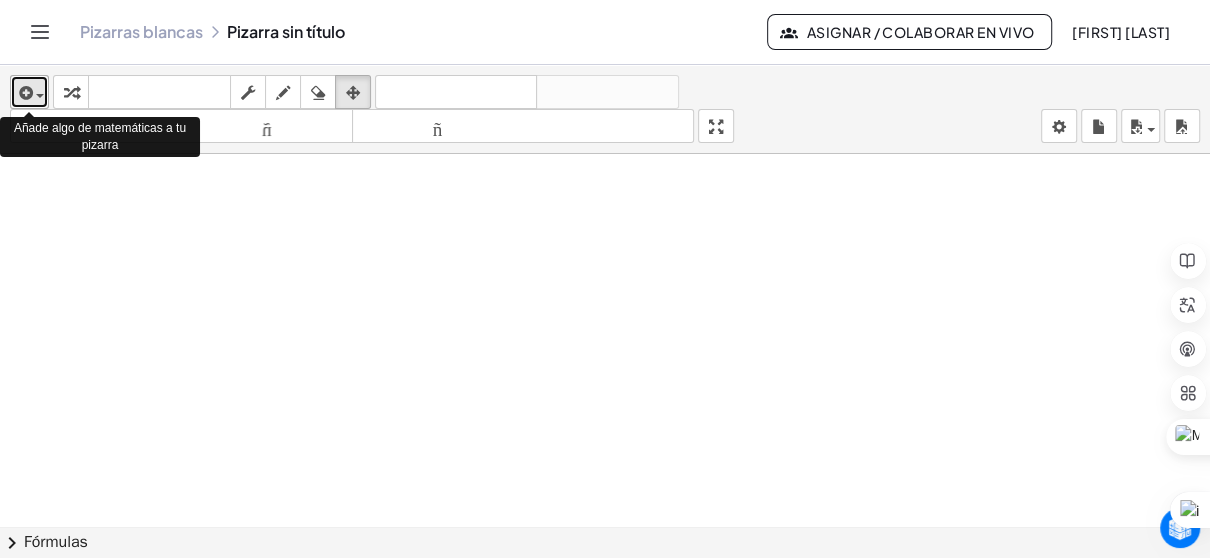 click at bounding box center [24, 93] 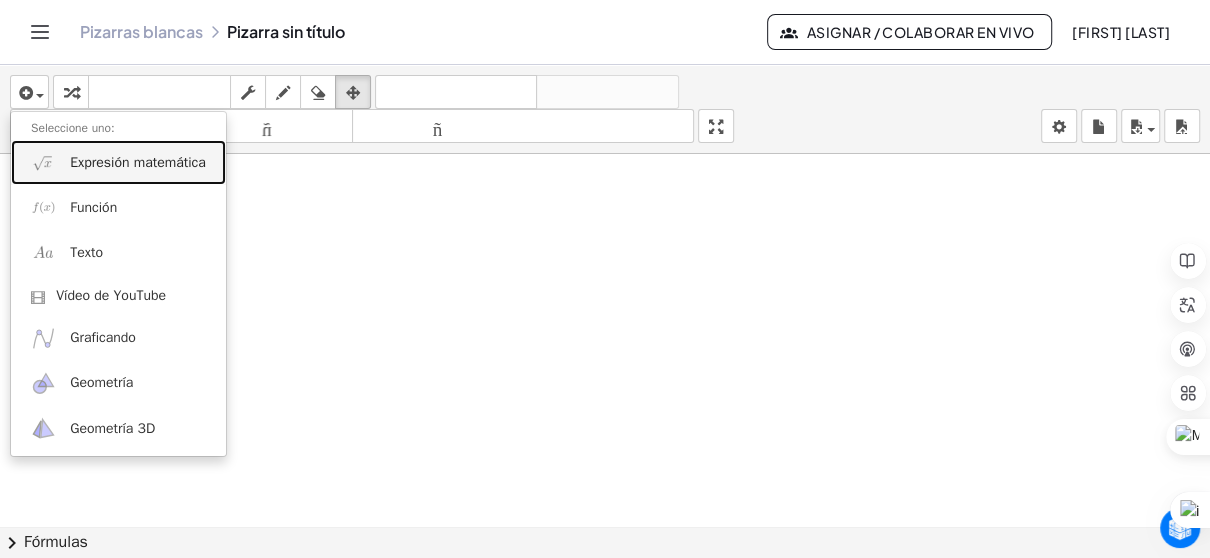 click on "Expresión matemática" at bounding box center (138, 162) 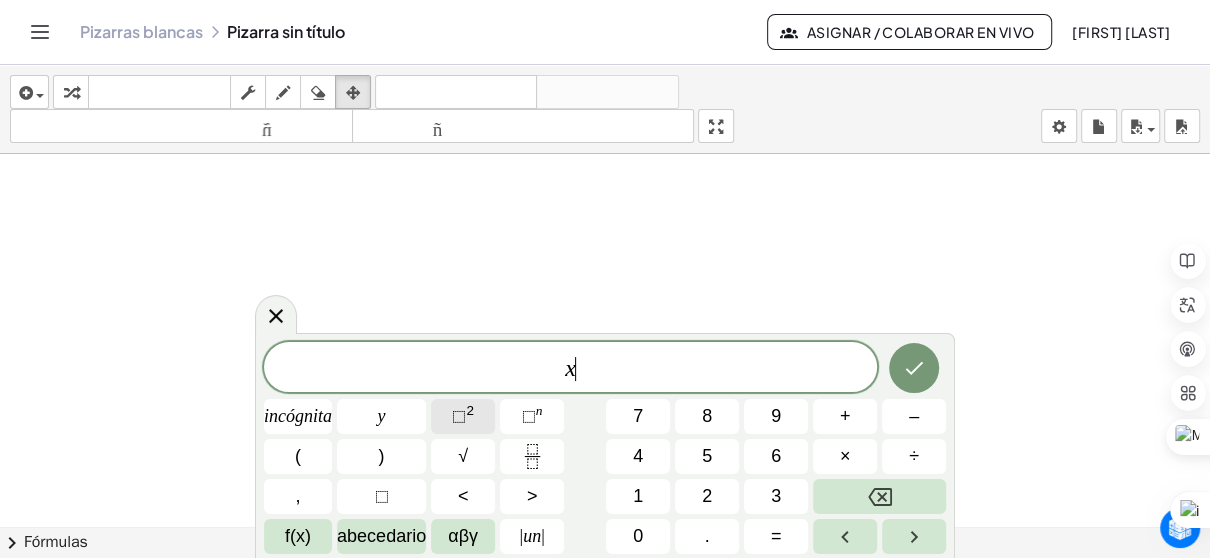 click on "⬚" at bounding box center [459, 416] 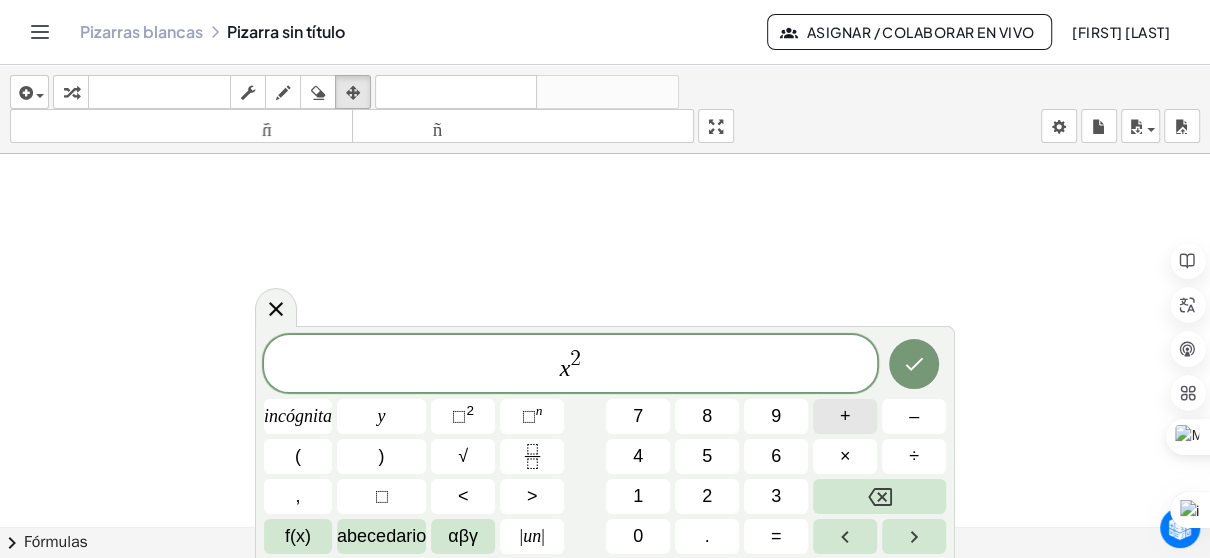 click on "+" at bounding box center (845, 416) 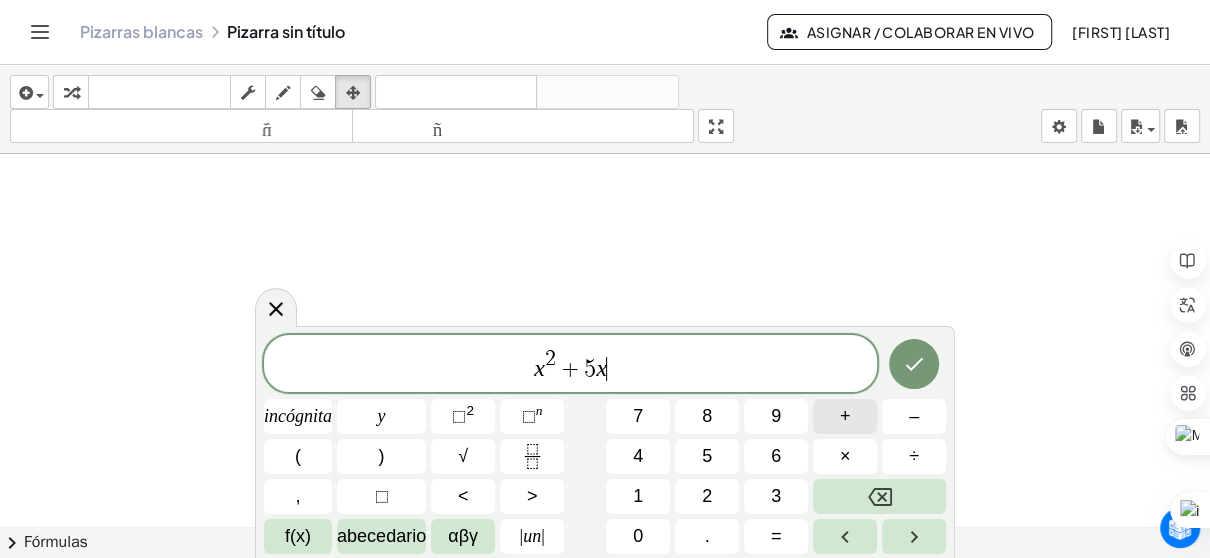 click on "+" at bounding box center [845, 416] 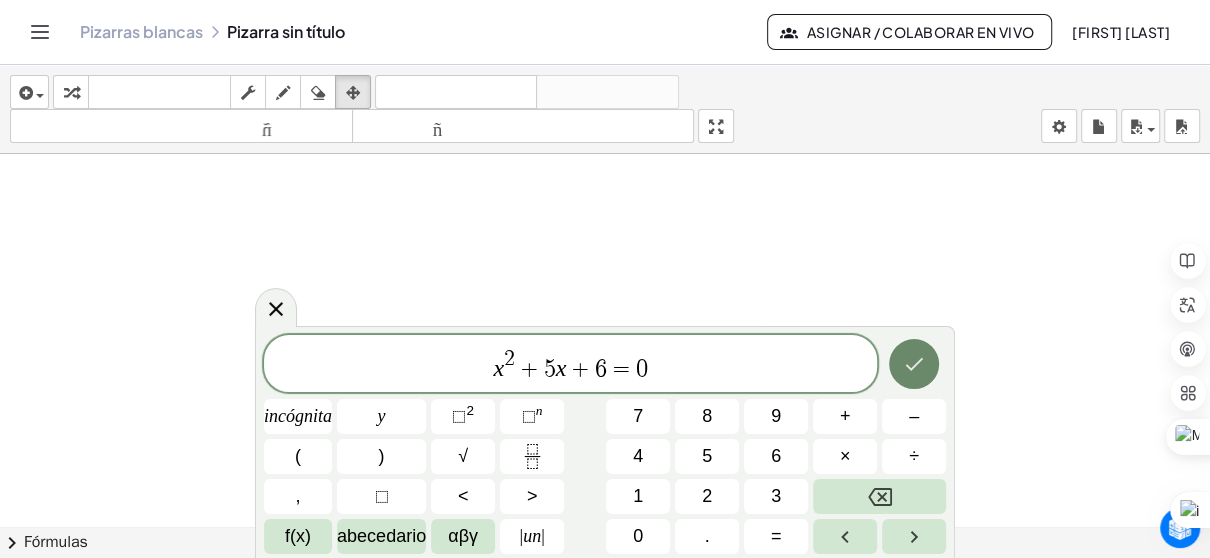 click 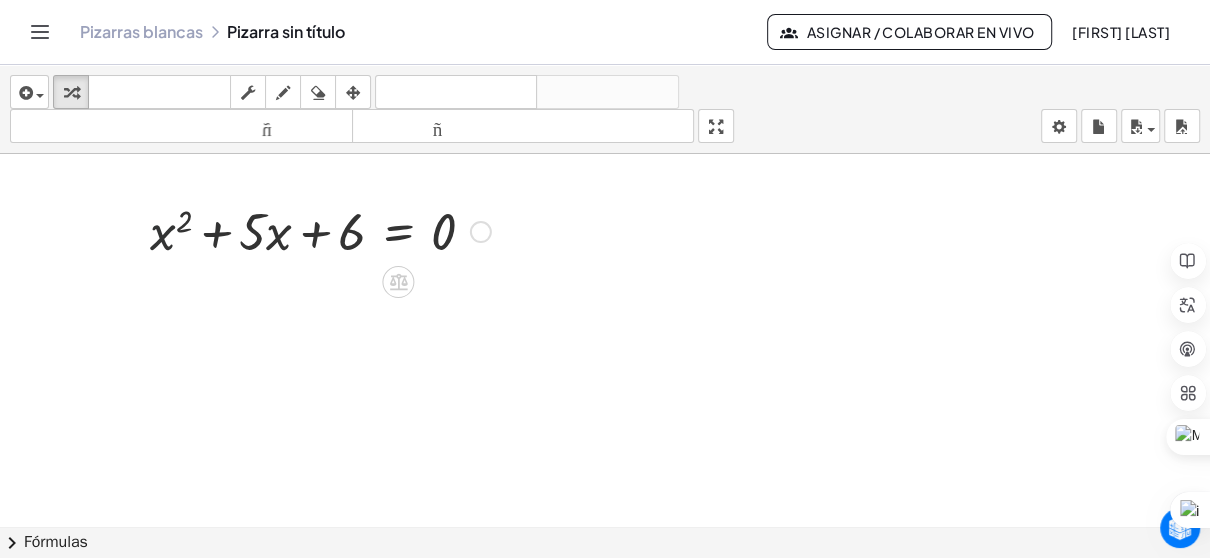 click at bounding box center (320, 230) 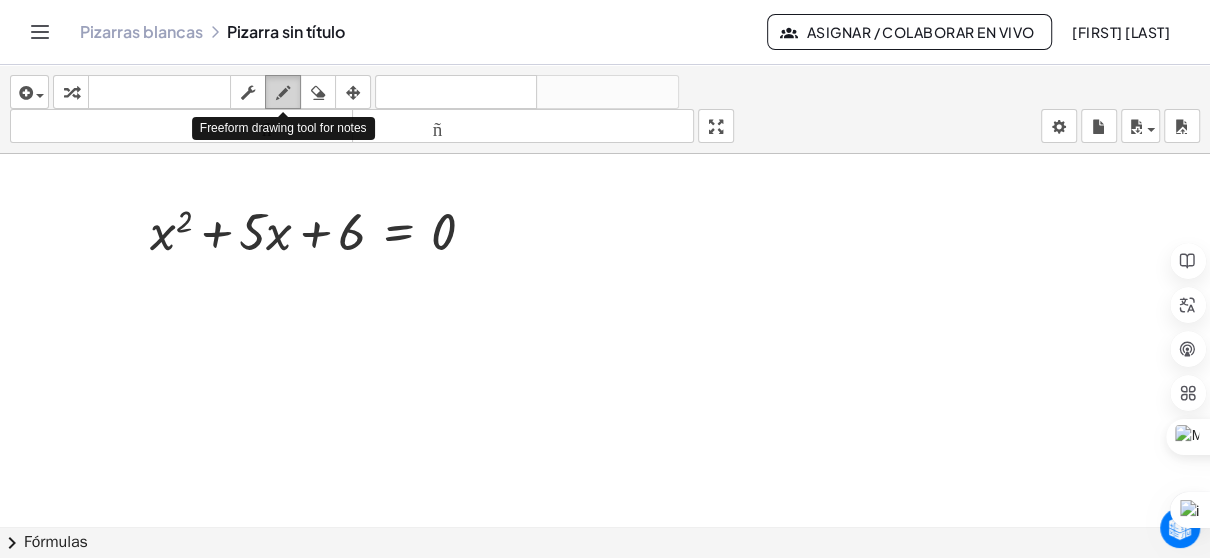 click at bounding box center (283, 93) 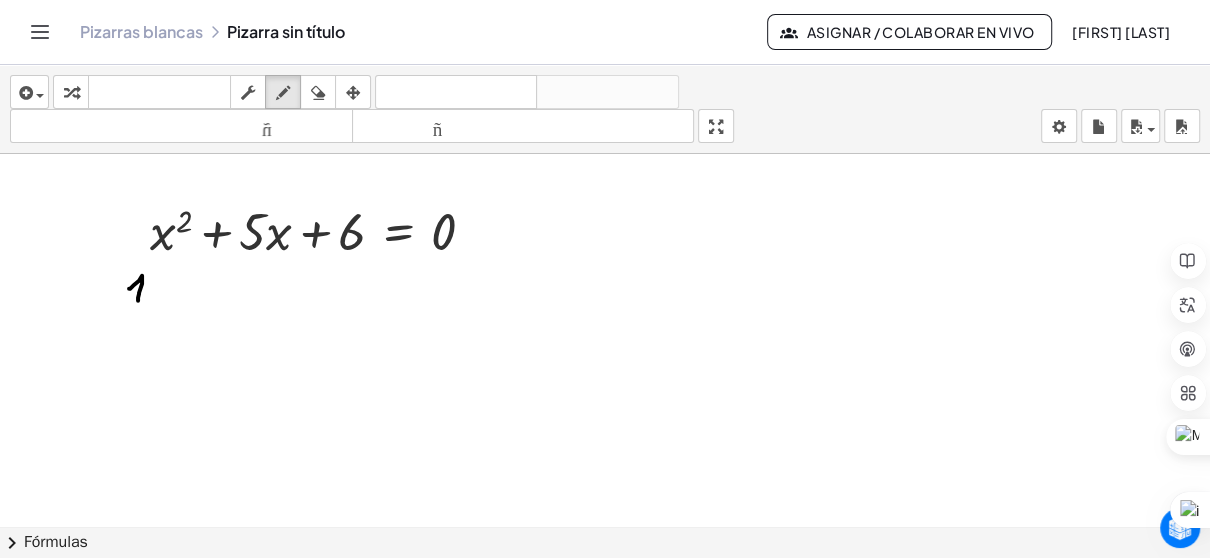 drag, startPoint x: 129, startPoint y: 288, endPoint x: 138, endPoint y: 300, distance: 15 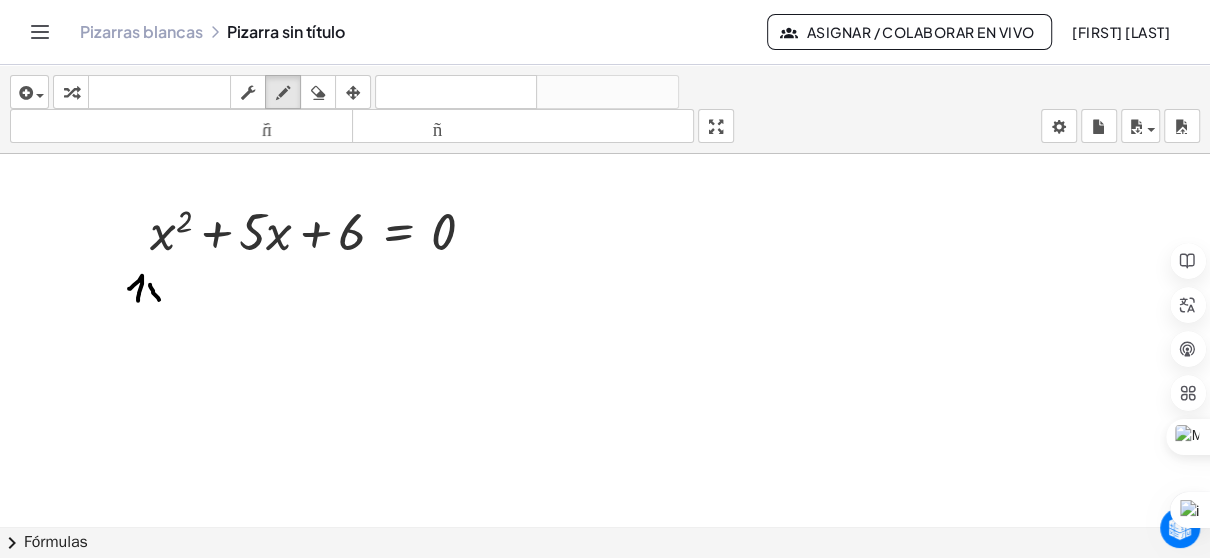 click at bounding box center [605, 541] 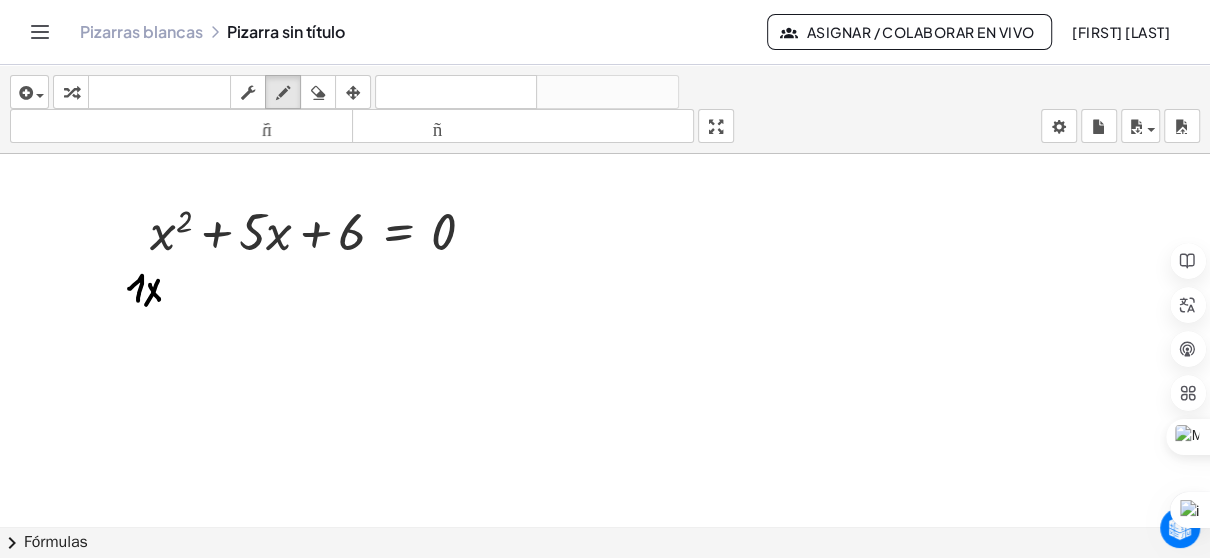 drag, startPoint x: 158, startPoint y: 280, endPoint x: 146, endPoint y: 304, distance: 26.832815 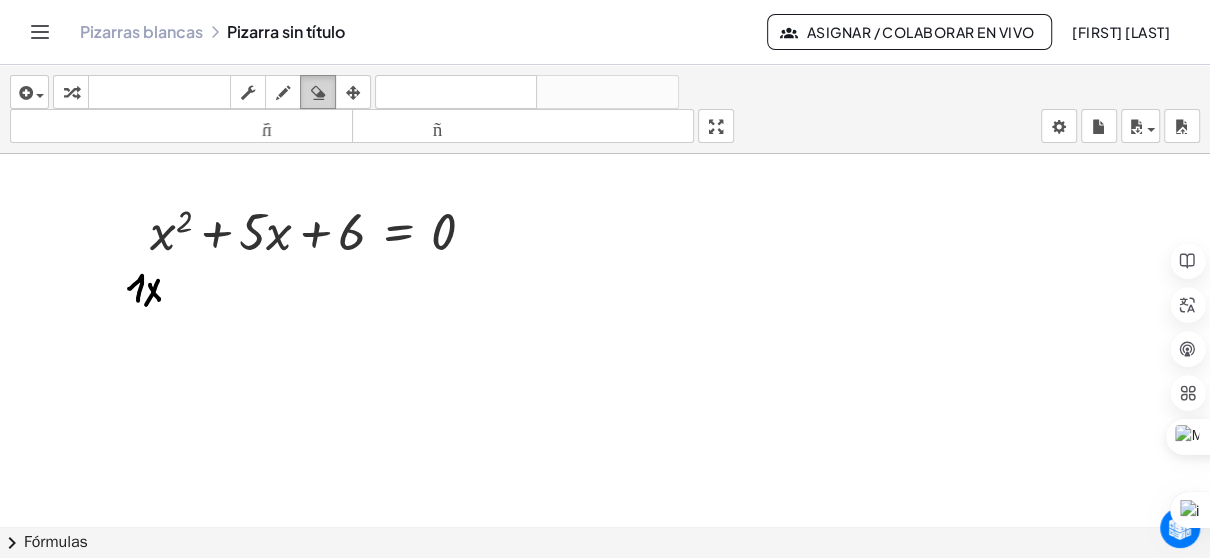 click at bounding box center (318, 92) 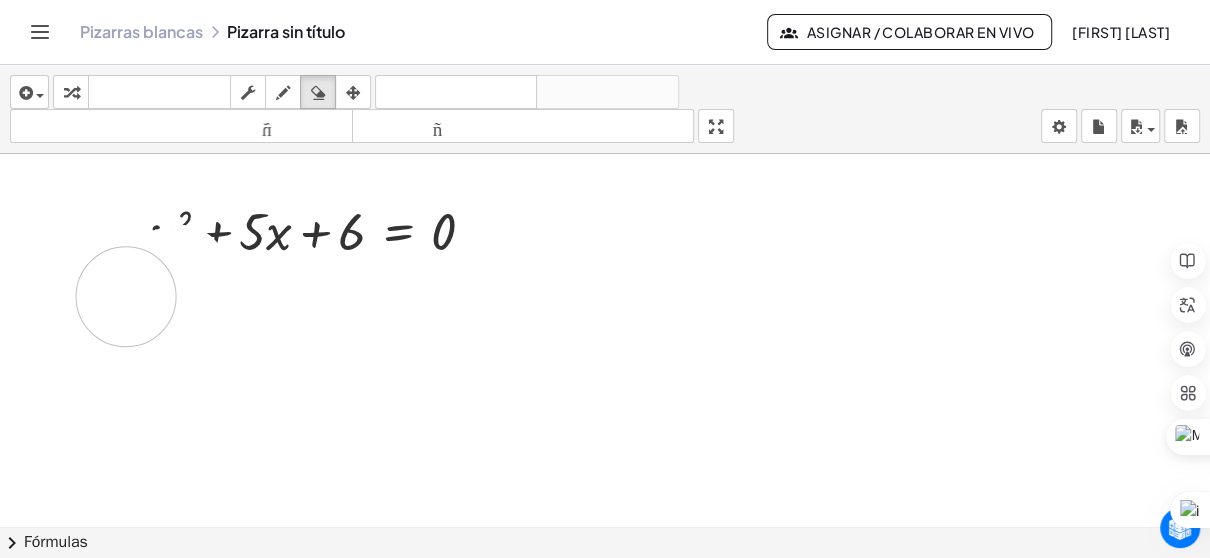 click at bounding box center (605, 541) 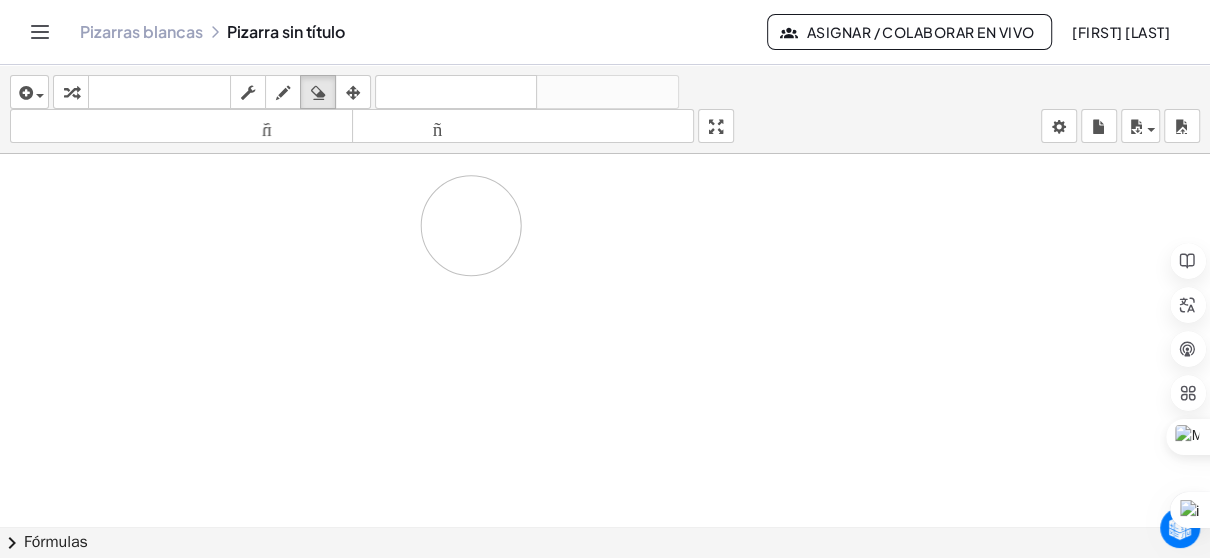 drag, startPoint x: 159, startPoint y: 224, endPoint x: 471, endPoint y: 225, distance: 312.00162 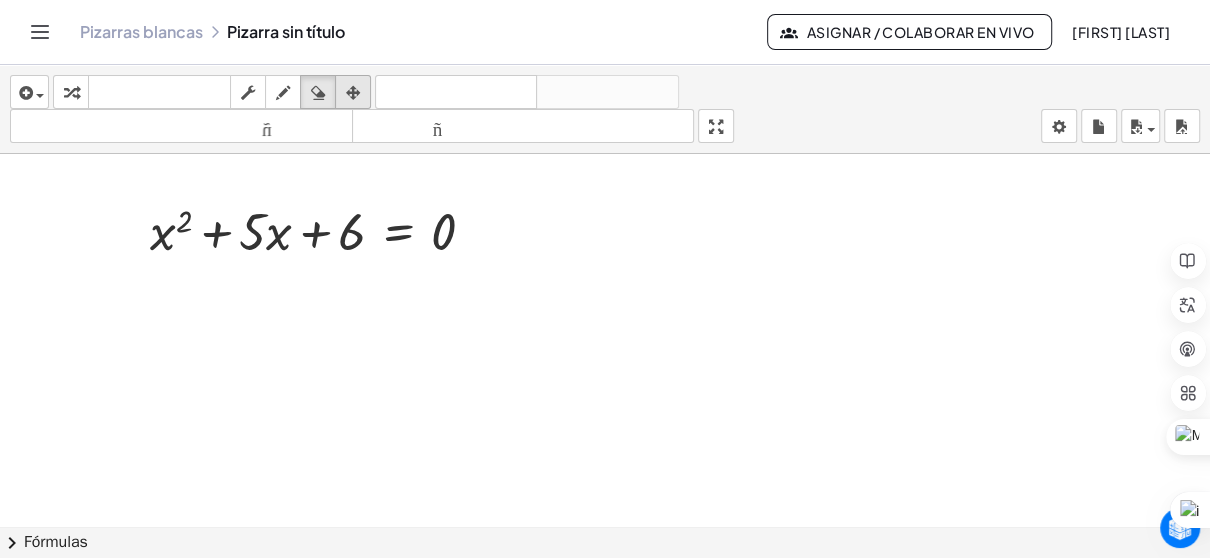 click at bounding box center (353, 93) 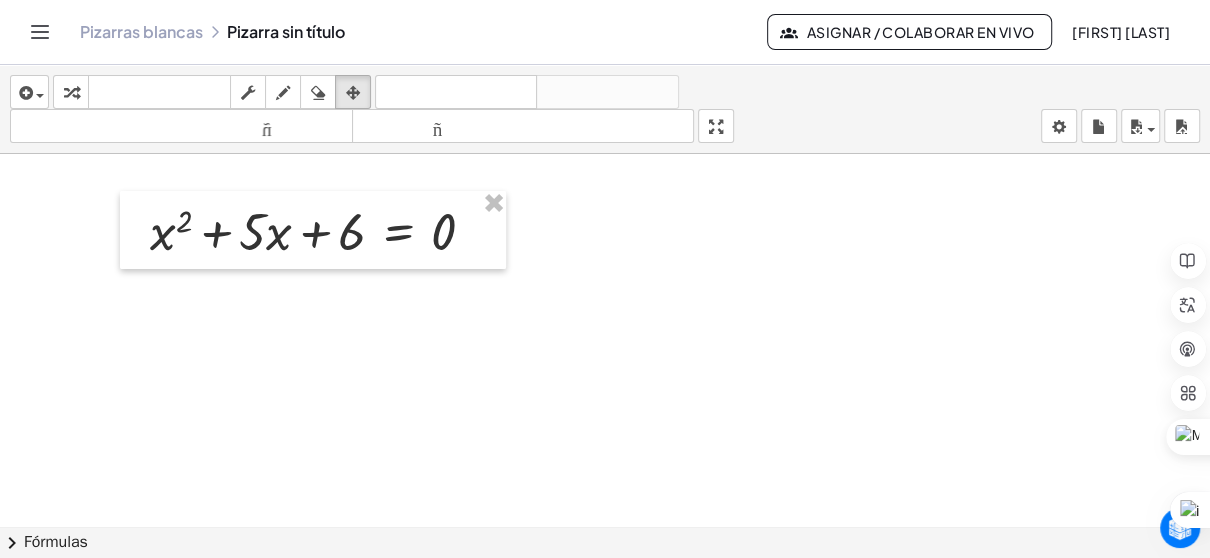 click at bounding box center (605, 541) 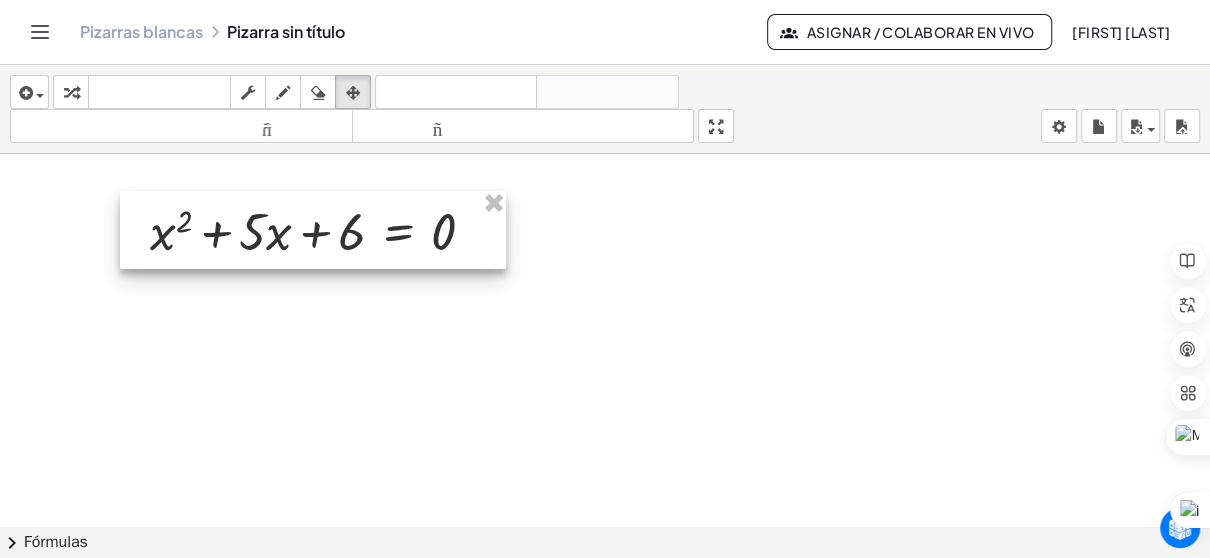 click at bounding box center [313, 230] 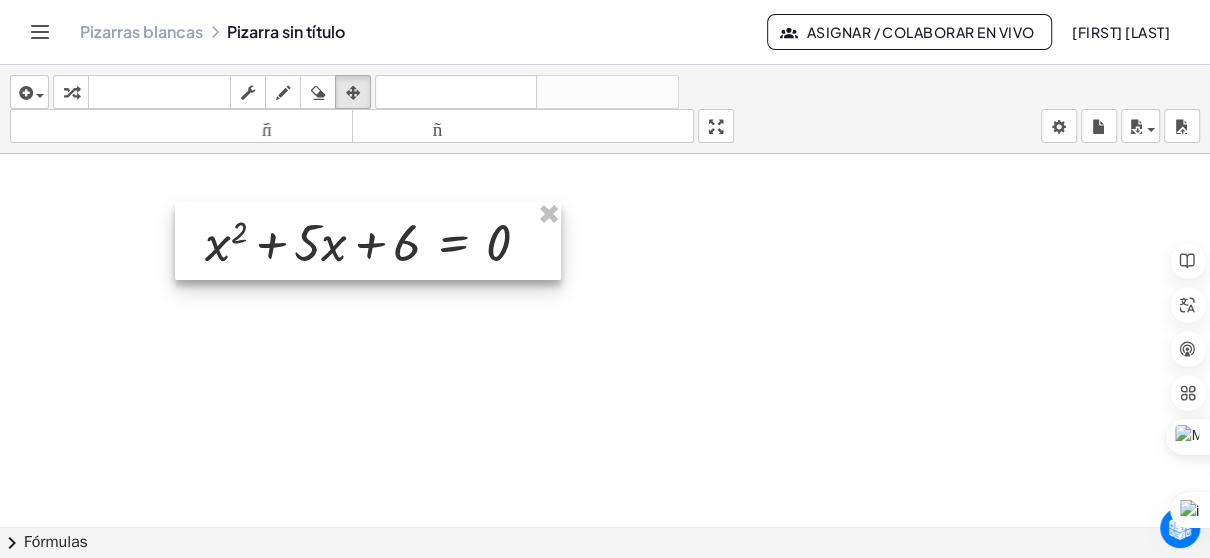 drag, startPoint x: 429, startPoint y: 207, endPoint x: 484, endPoint y: 218, distance: 56.089214 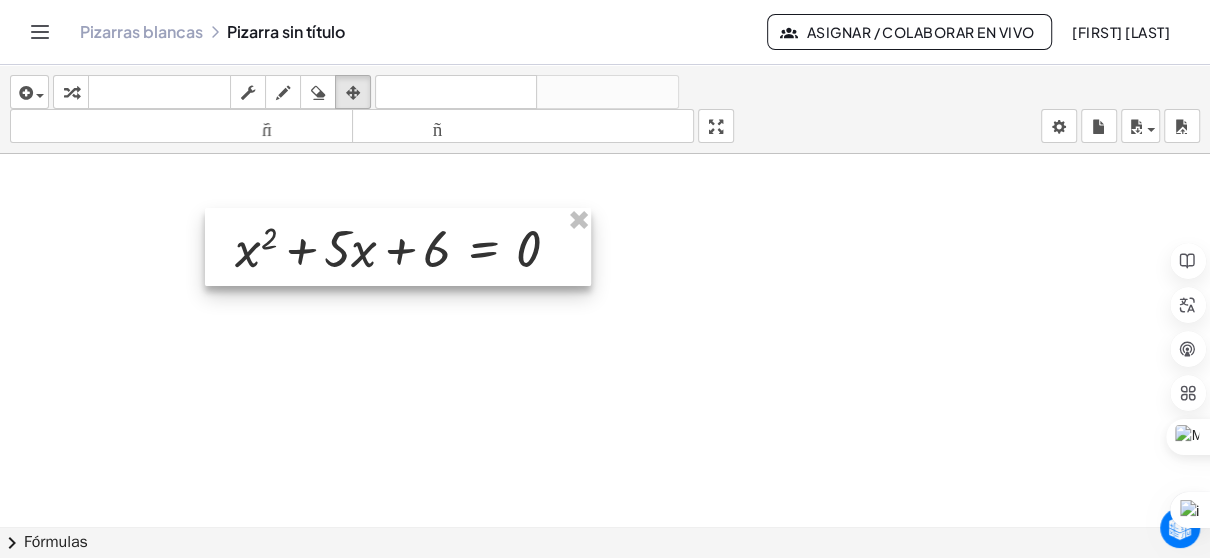 drag, startPoint x: 489, startPoint y: 218, endPoint x: 515, endPoint y: 224, distance: 26.683329 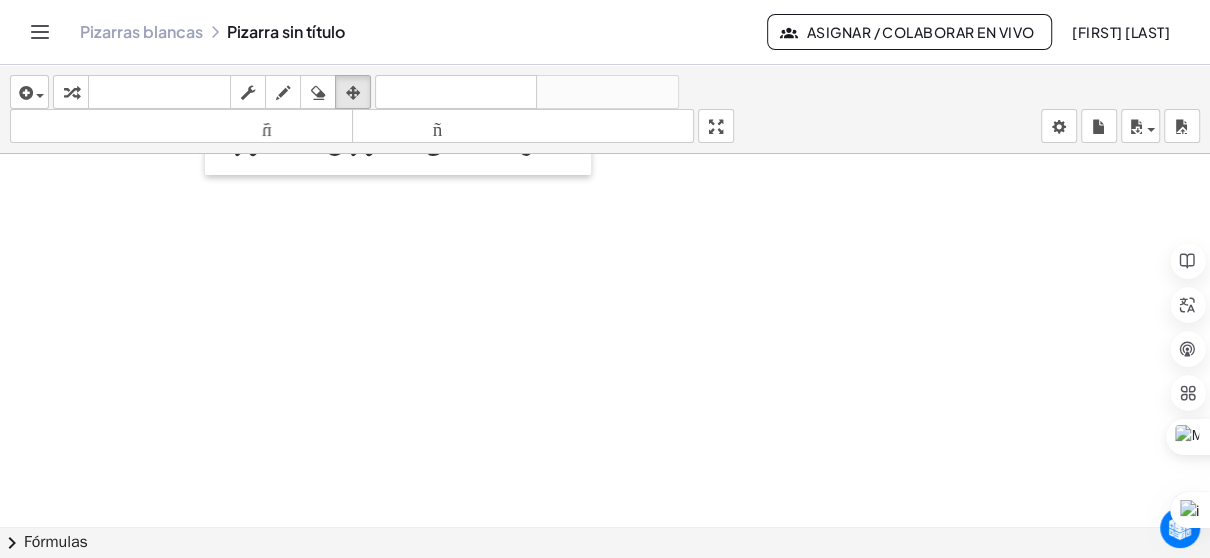 scroll, scrollTop: 0, scrollLeft: 0, axis: both 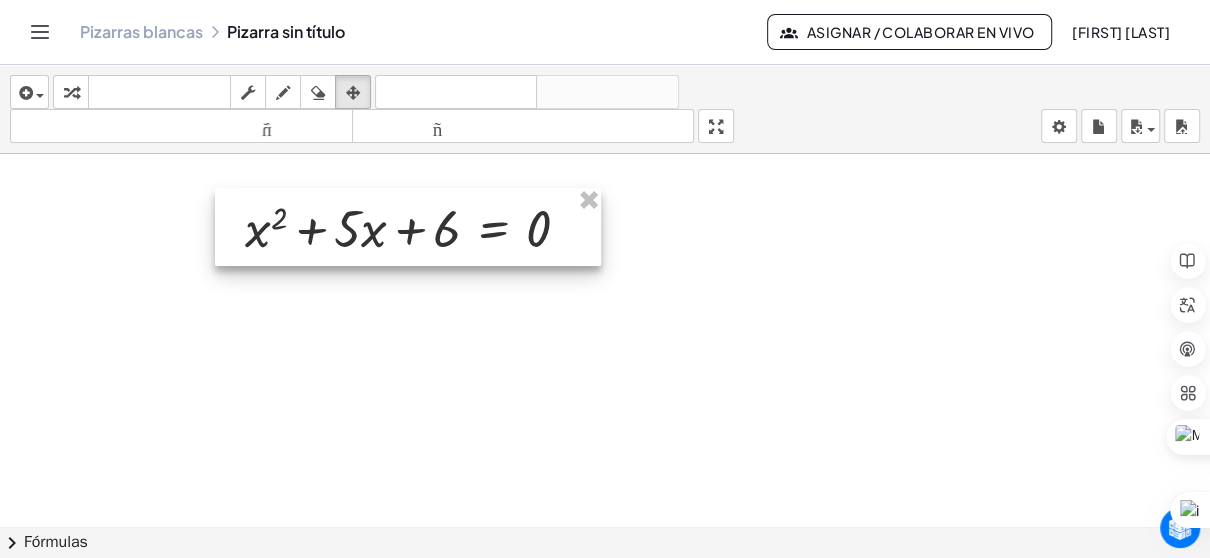 drag, startPoint x: 453, startPoint y: 242, endPoint x: 463, endPoint y: 222, distance: 22.36068 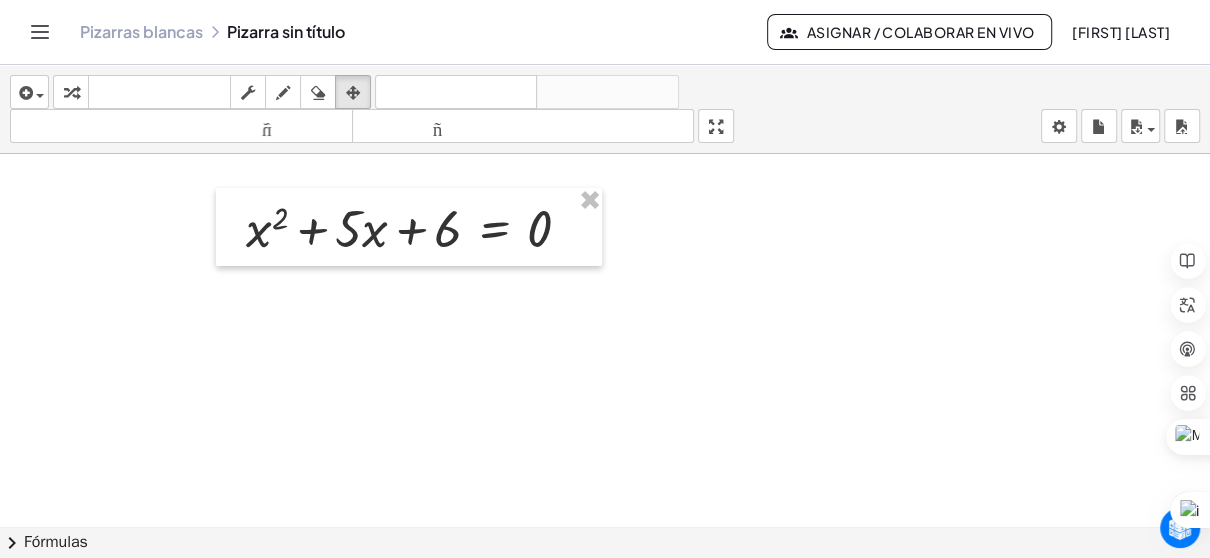 click at bounding box center (605, 527) 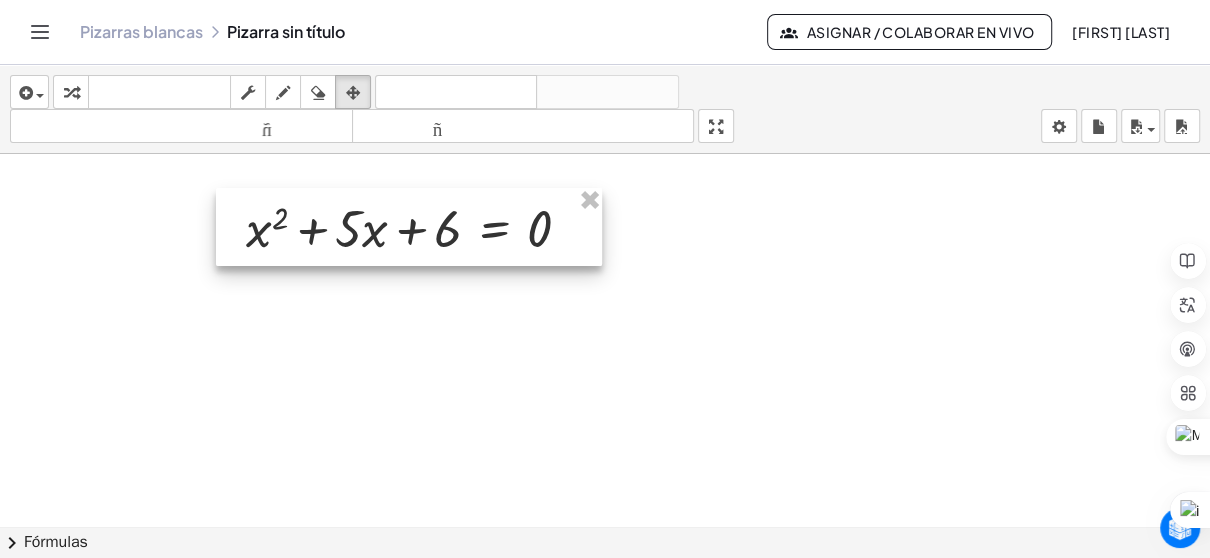 click at bounding box center [409, 227] 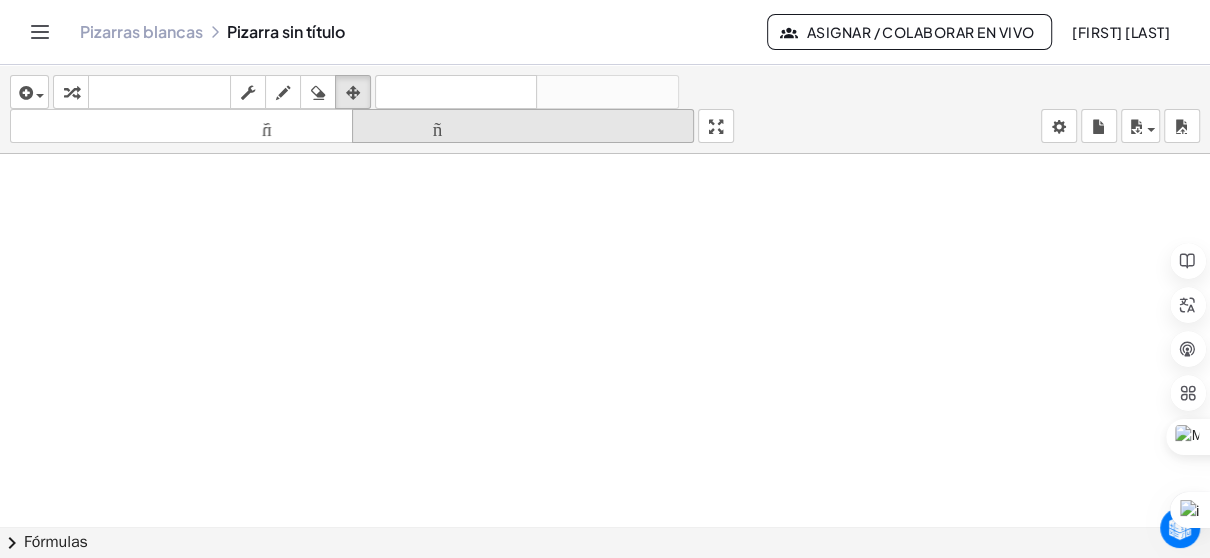 click on "tamaño_del_formato" at bounding box center (523, 126) 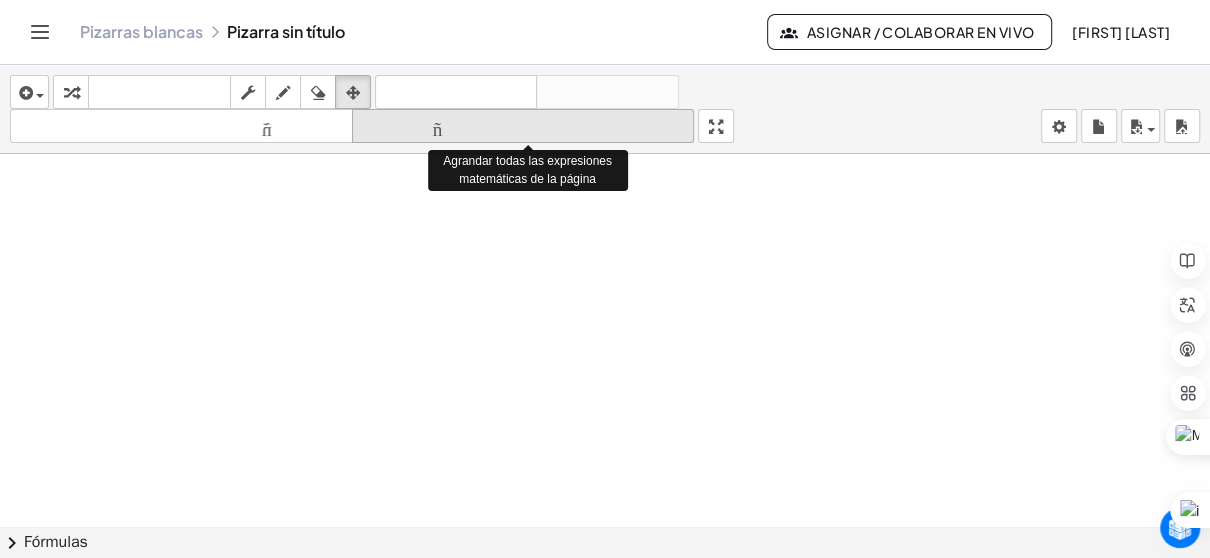 click on "tamaño_del_formato" at bounding box center (523, 126) 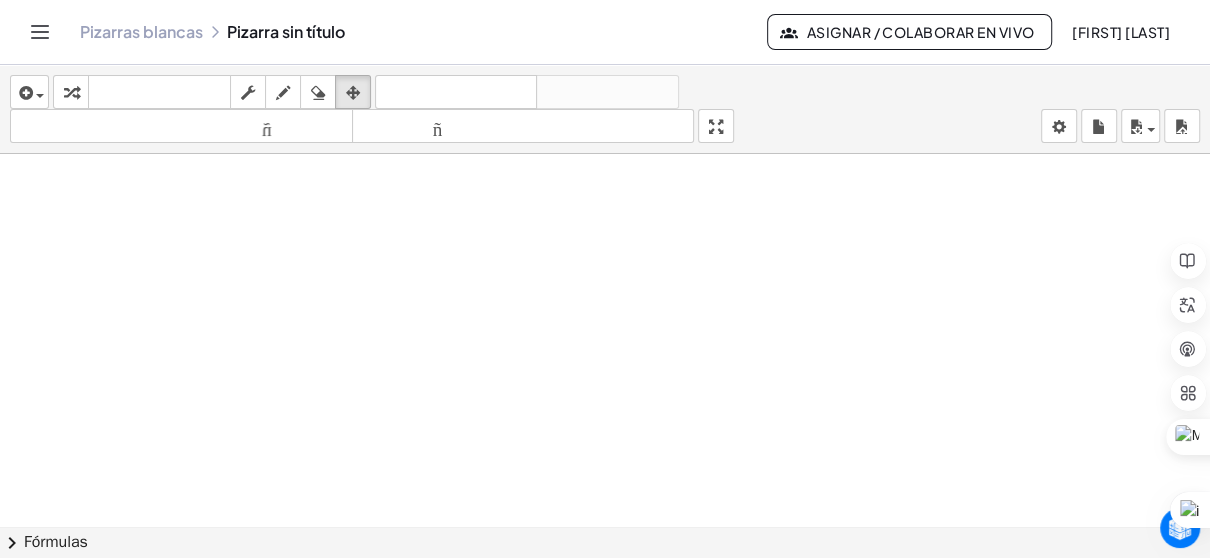 click on "insertar Seleccione uno: Expresión matemática Función Texto Vídeo de YouTube Graficando Geometría Geometría 3D transformar teclado teclado fregar dibujar borrar arreglar deshacer deshacer rehacer rehacer tamaño_del_formato menor tamaño_del_formato más grande pantalla completa carga   ahorrar nuevo ajustes" at bounding box center [605, 109] 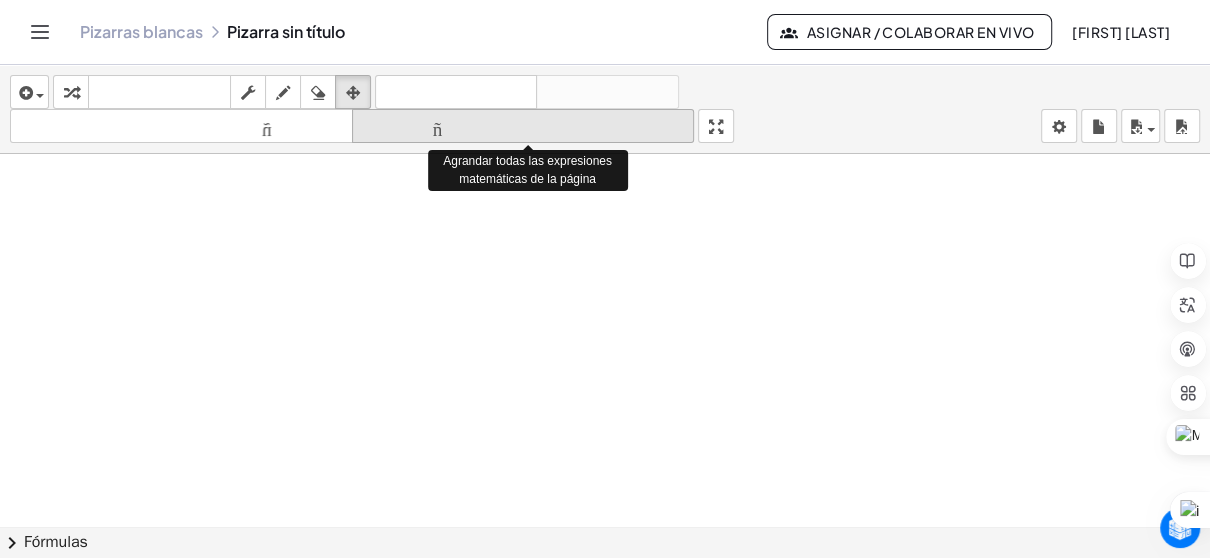 click on "tamaño_del_formato" at bounding box center (523, 127) 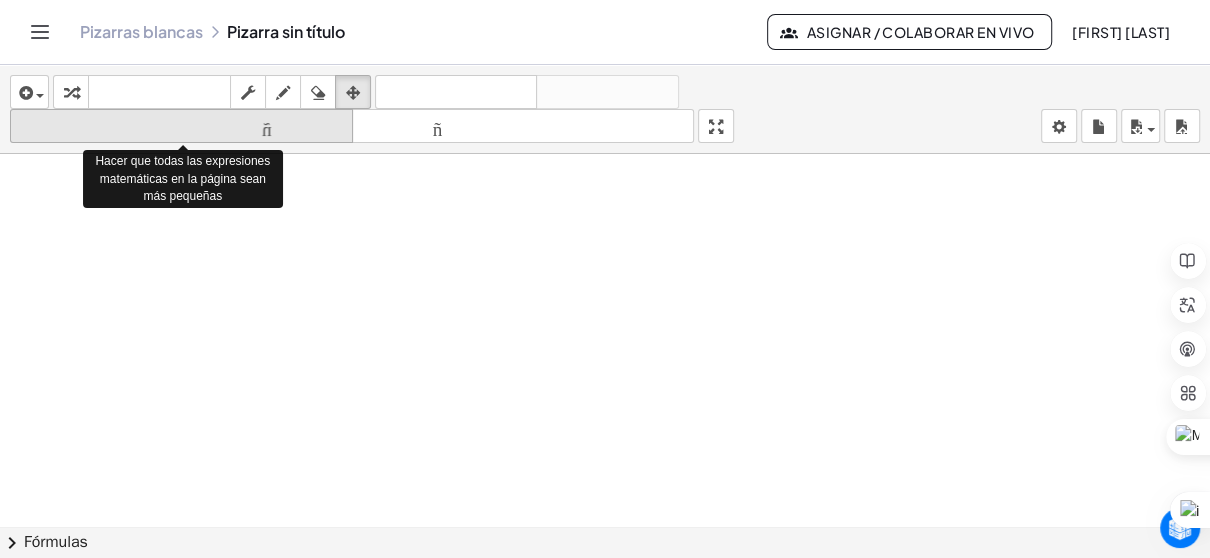 click on "tamaño_del_formato" at bounding box center [181, 126] 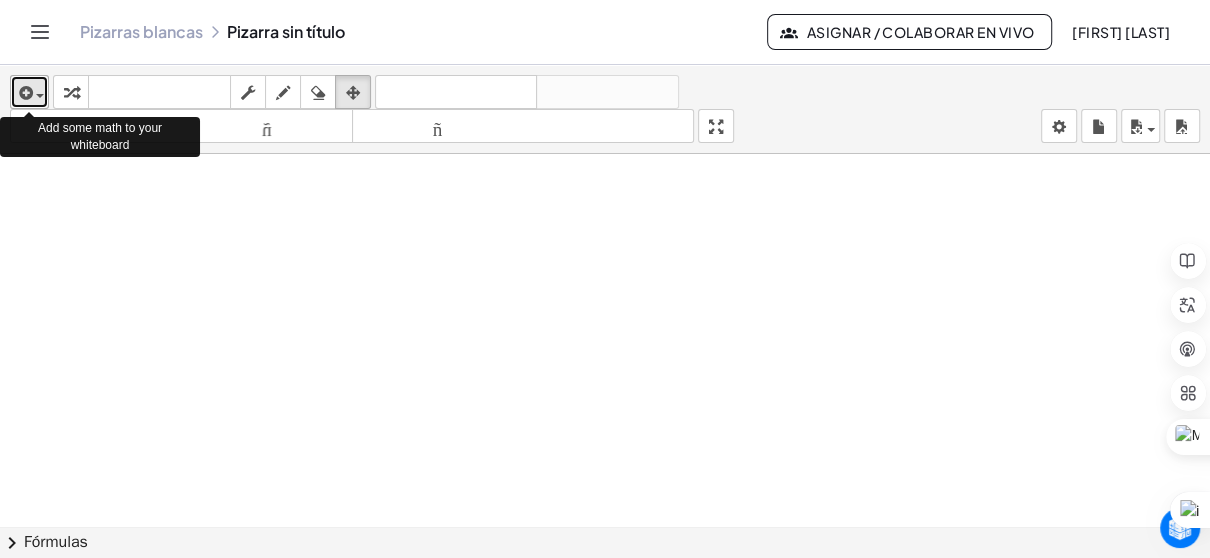 click at bounding box center (29, 92) 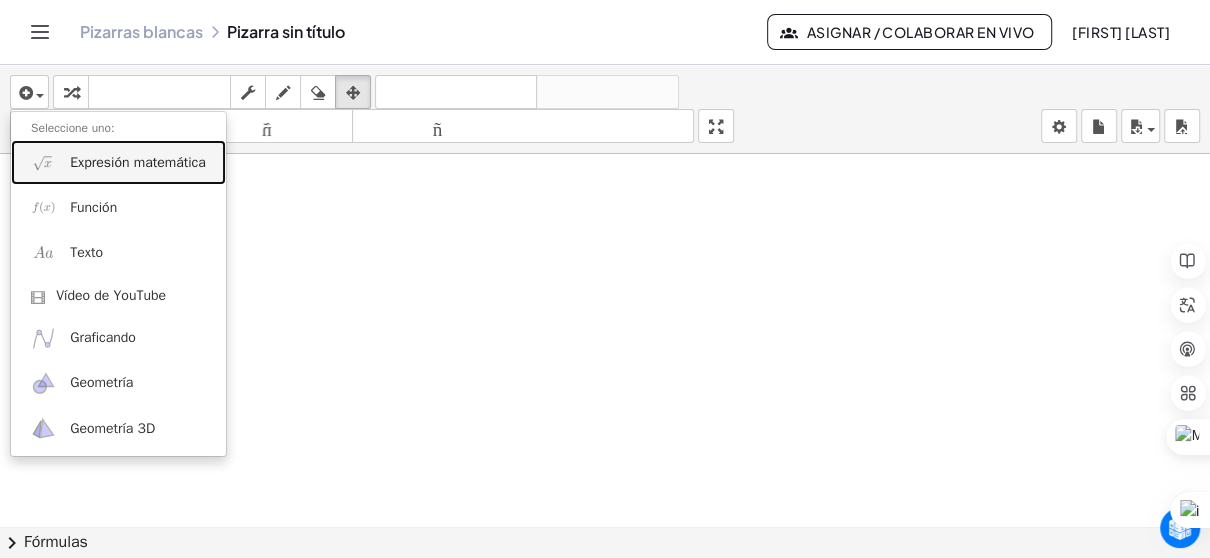 click on "Expresión matemática" at bounding box center [138, 162] 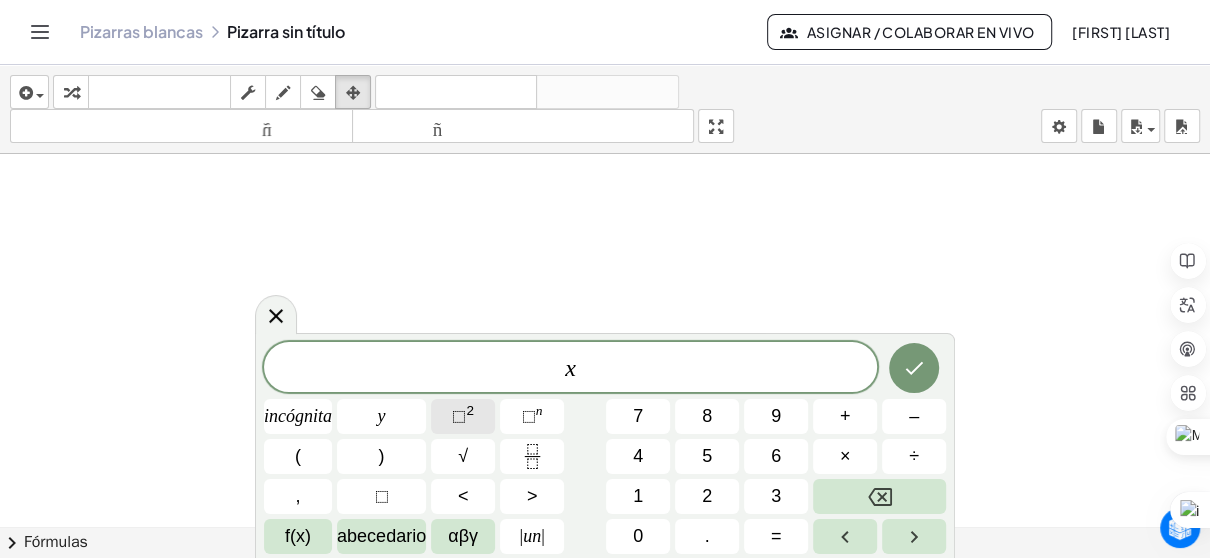 click on "⬚" at bounding box center [459, 416] 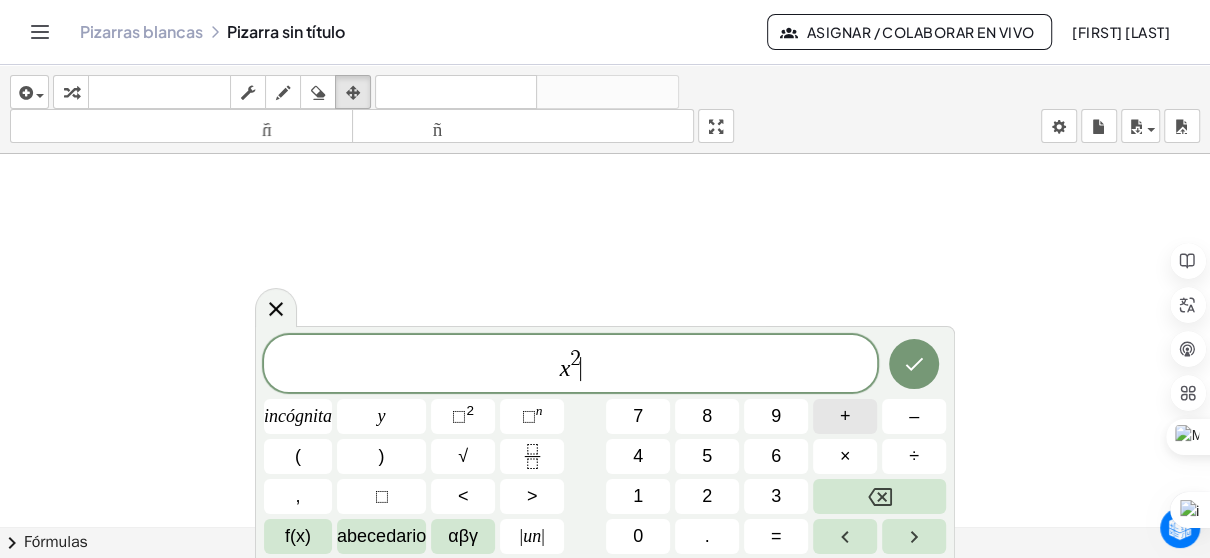 click on "+" at bounding box center [845, 416] 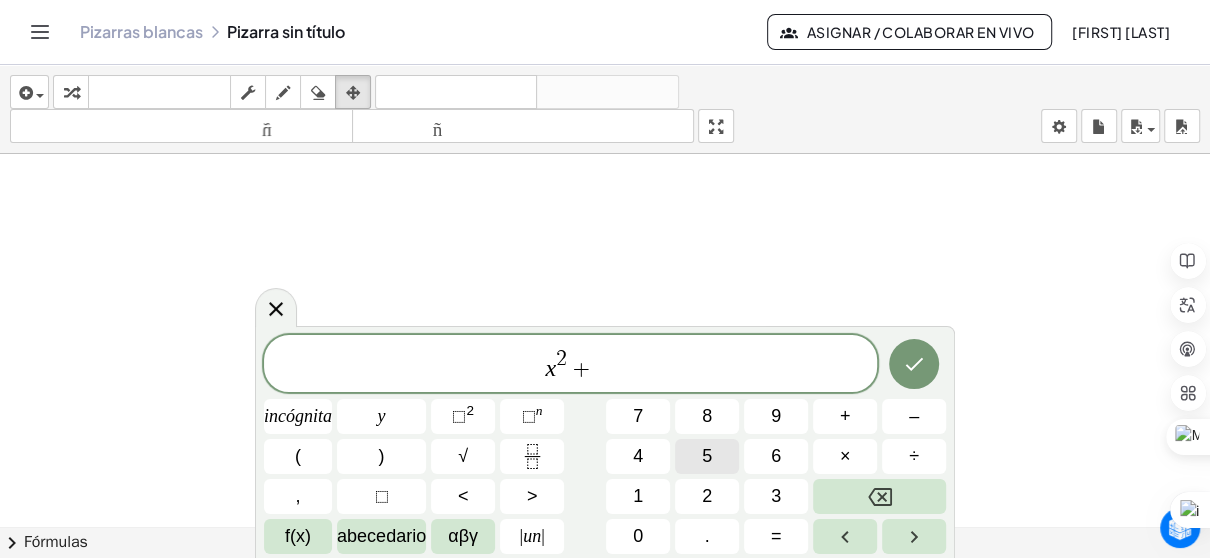 click on "5" at bounding box center (707, 456) 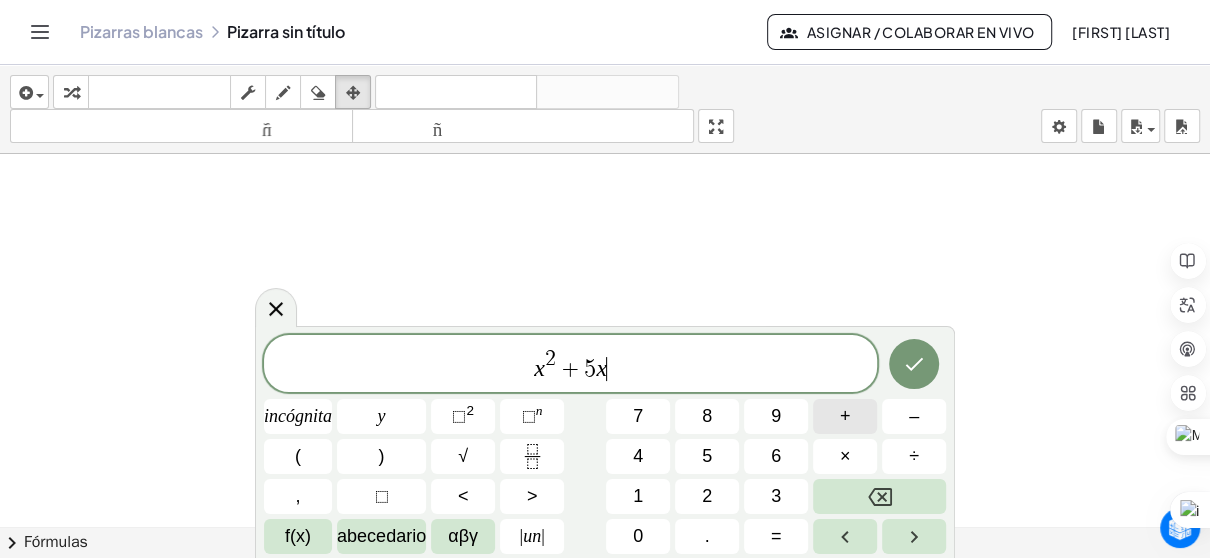 click on "+" at bounding box center [845, 416] 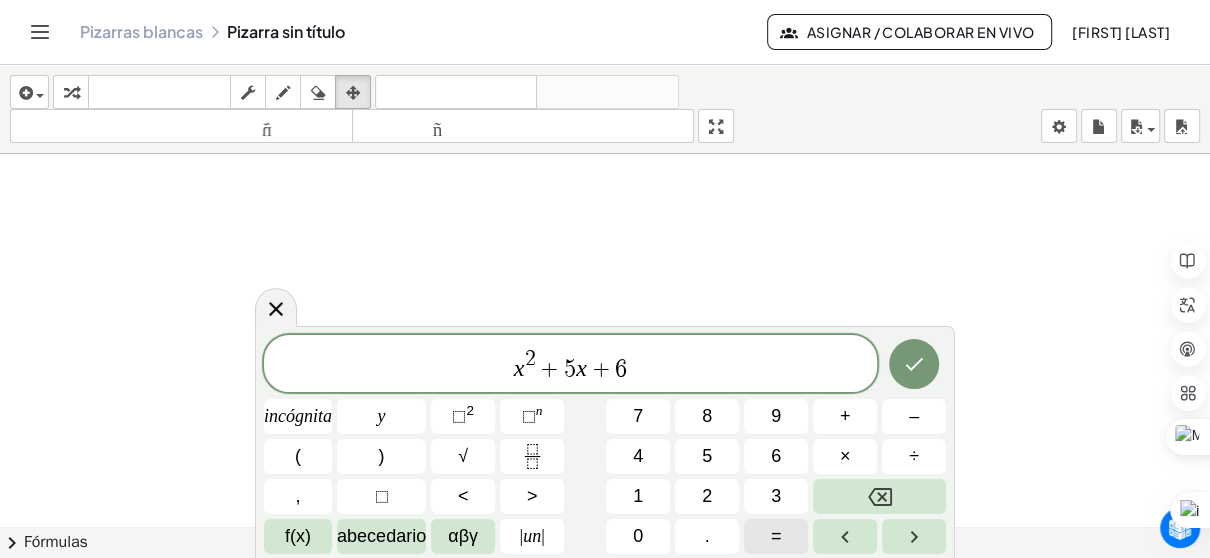 click on "=" at bounding box center (776, 536) 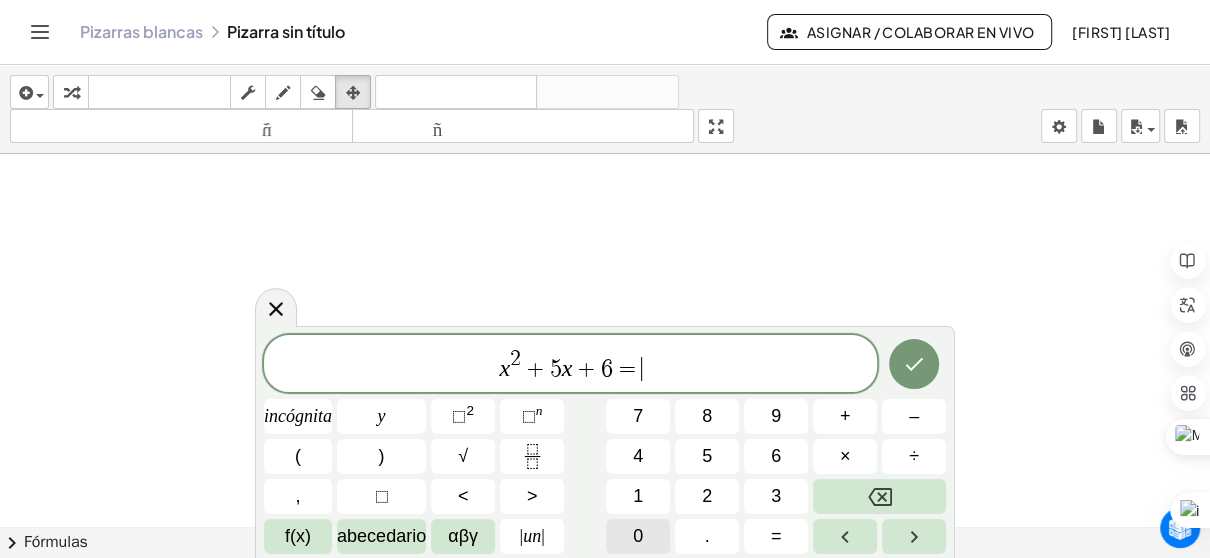 click on "0" at bounding box center [638, 536] 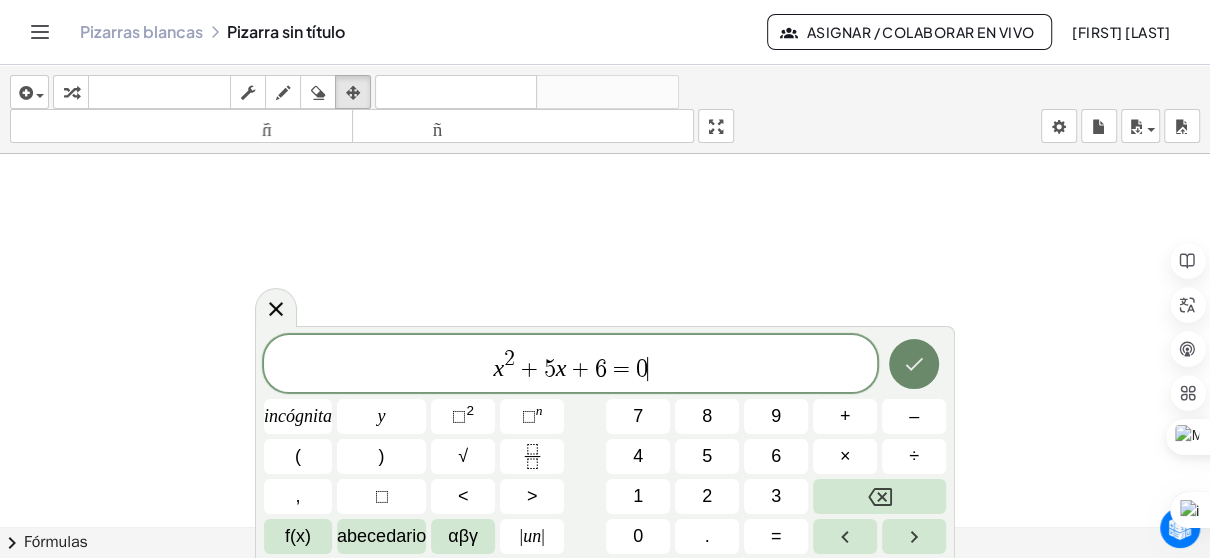click 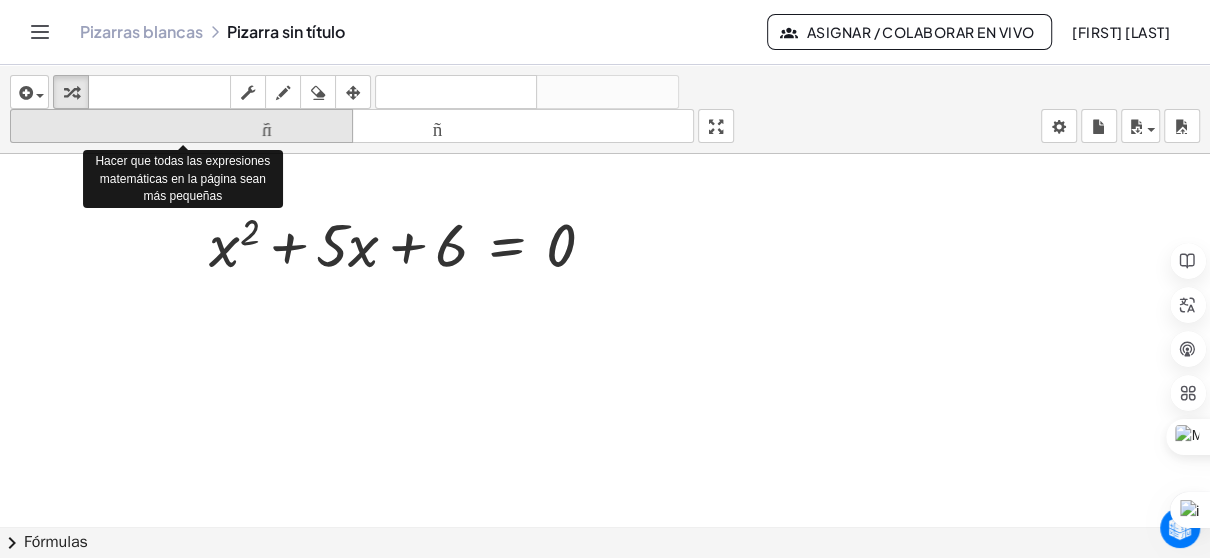 click on "tamaño_del_formato" at bounding box center [181, 126] 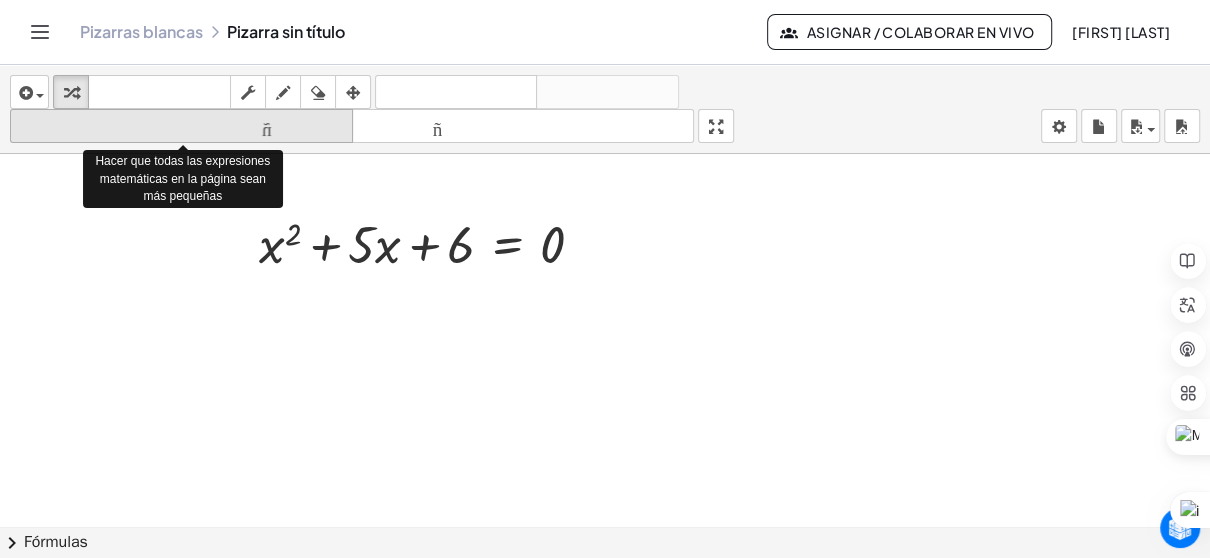 click on "tamaño_del_formato" at bounding box center [181, 126] 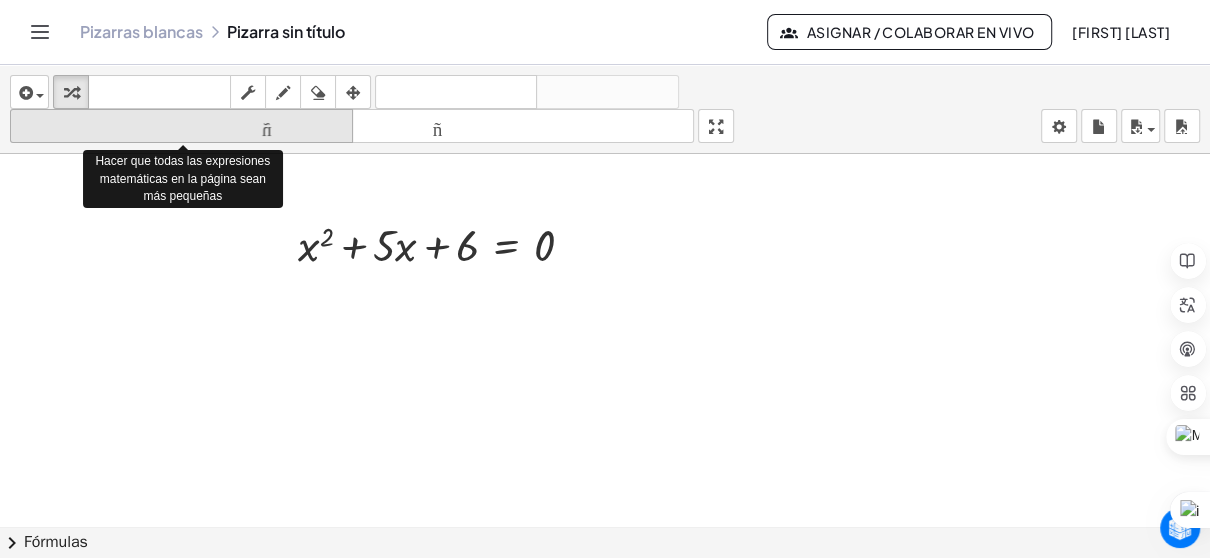 click on "tamaño_del_formato" at bounding box center (181, 126) 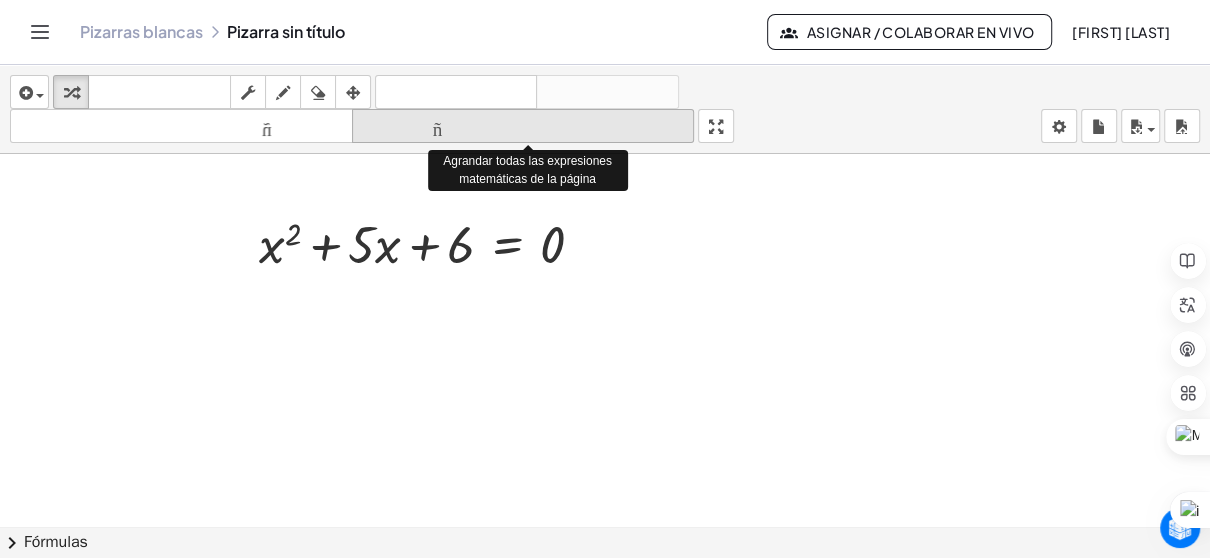 click on "tamaño_del_formato" at bounding box center [523, 126] 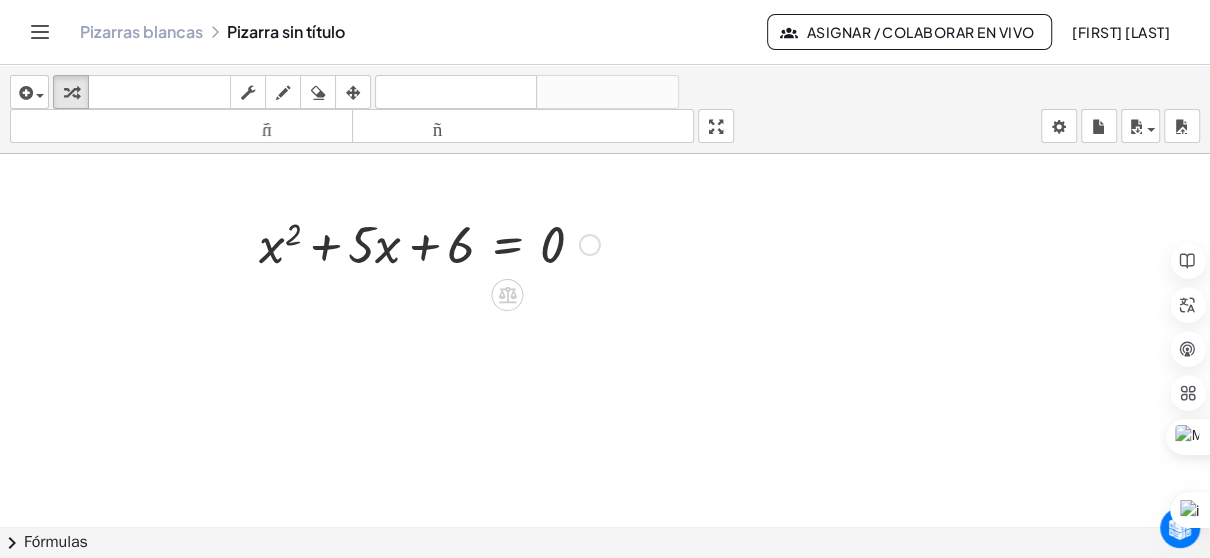 drag, startPoint x: 71, startPoint y: 94, endPoint x: 430, endPoint y: 258, distance: 394.68594 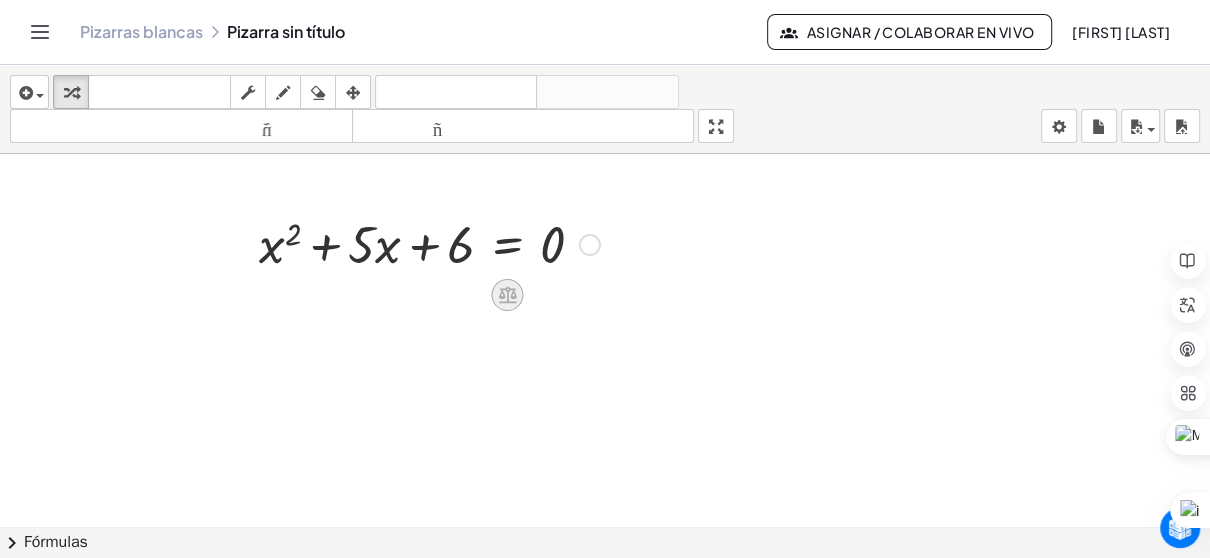 click 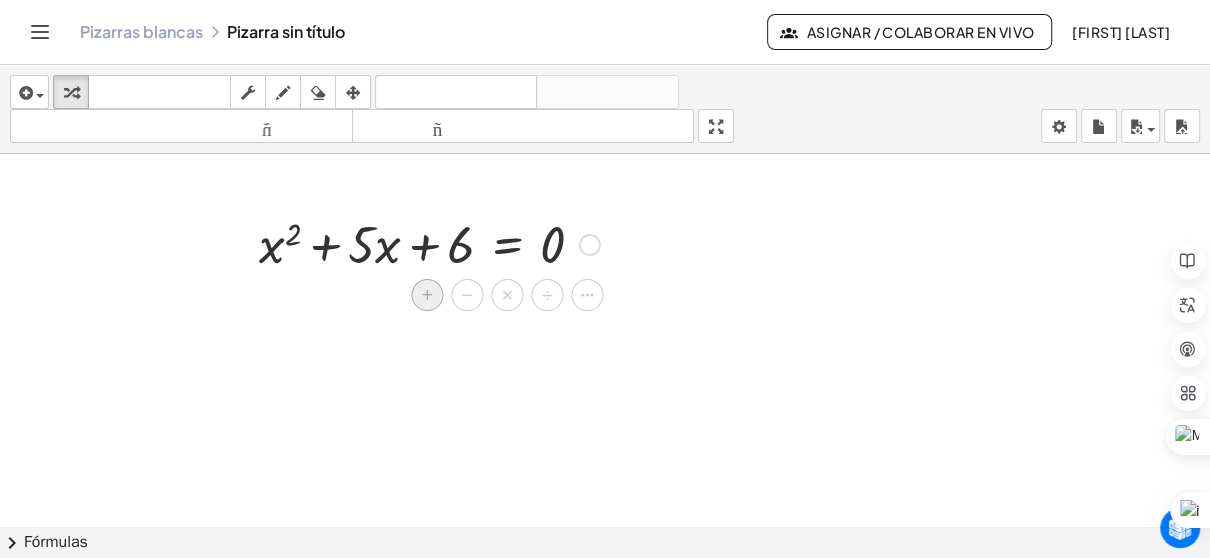 click on "+" at bounding box center [427, 295] 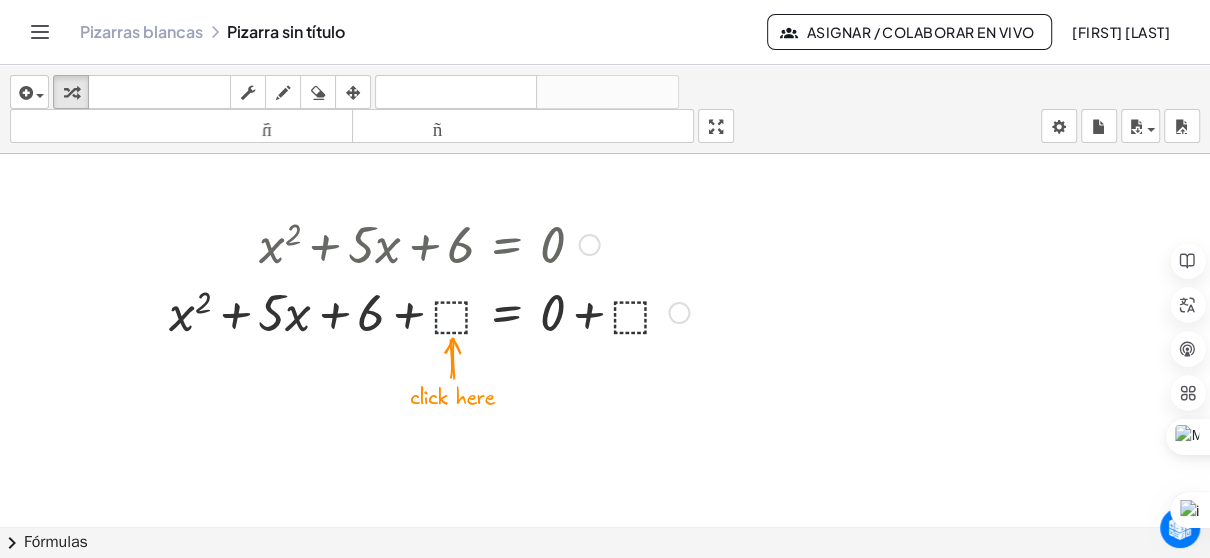 click at bounding box center (429, 311) 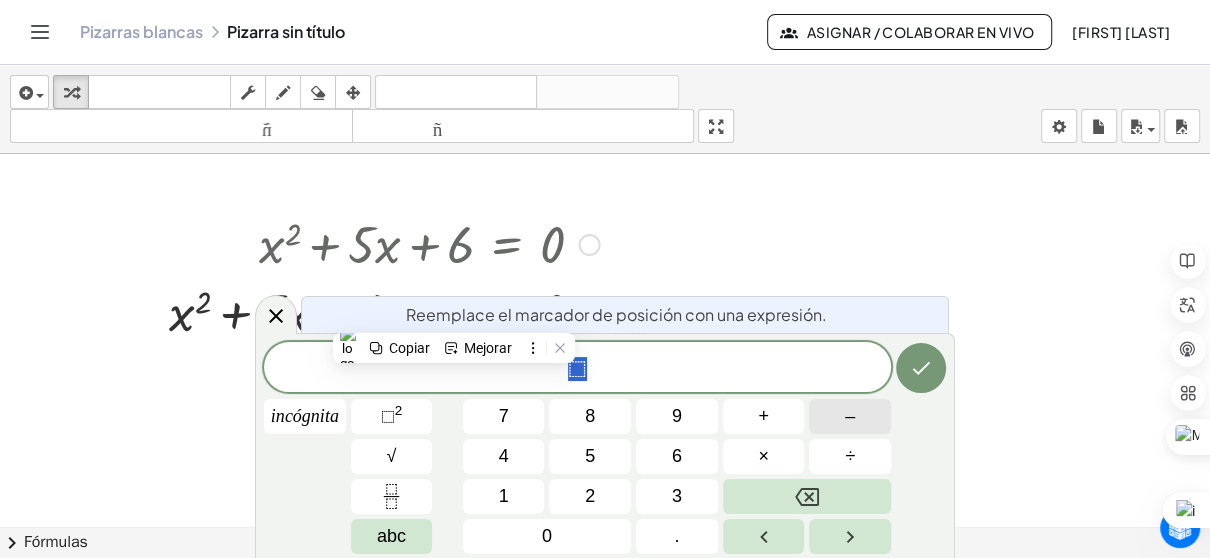 click on "–" at bounding box center [850, 416] 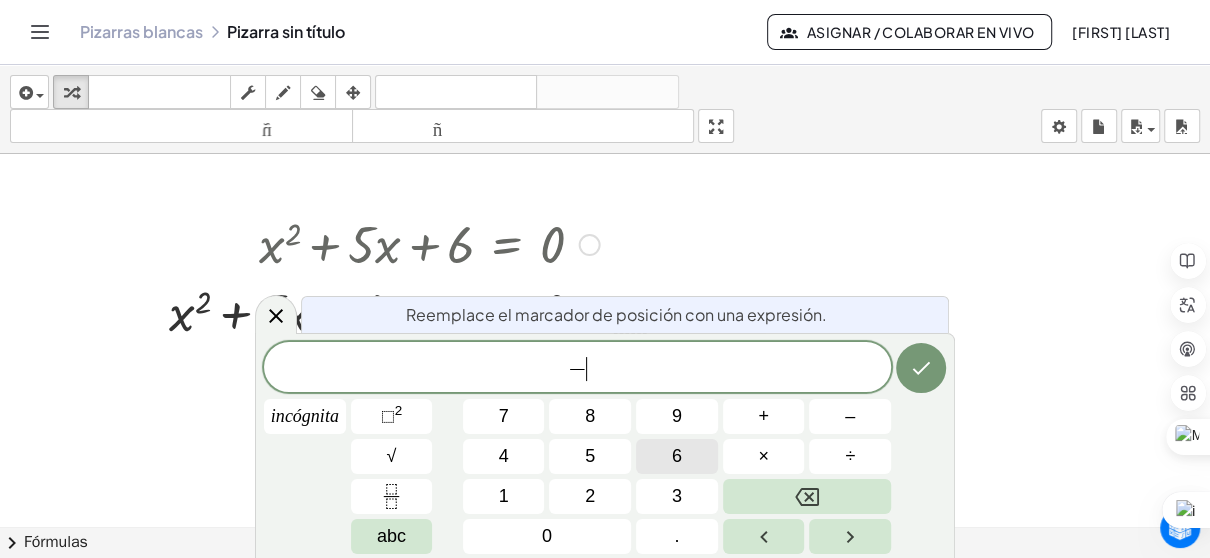 click on "6" at bounding box center [677, 456] 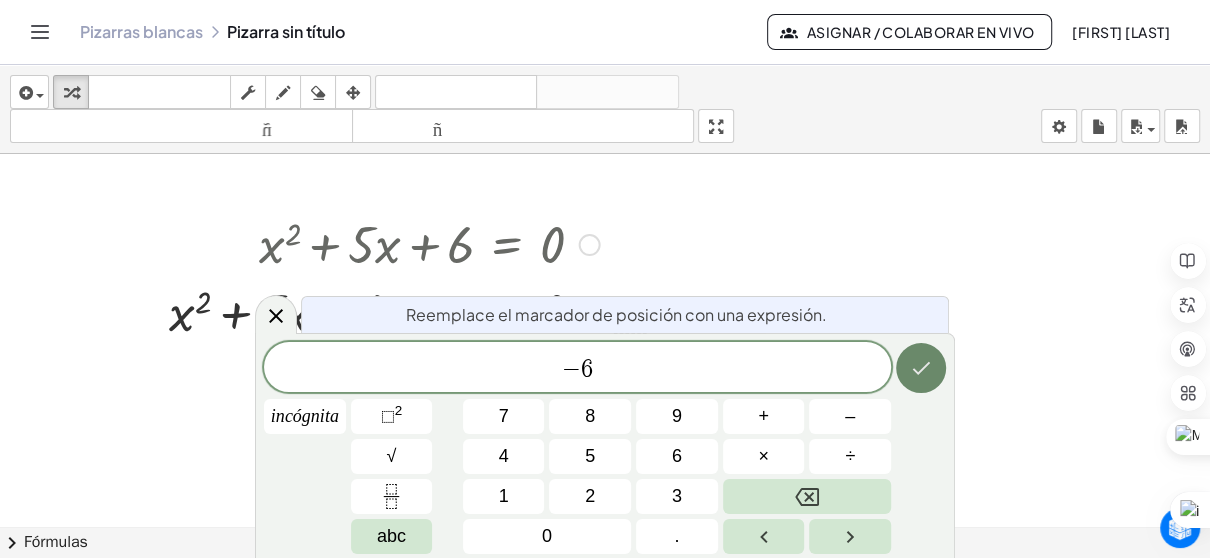 click 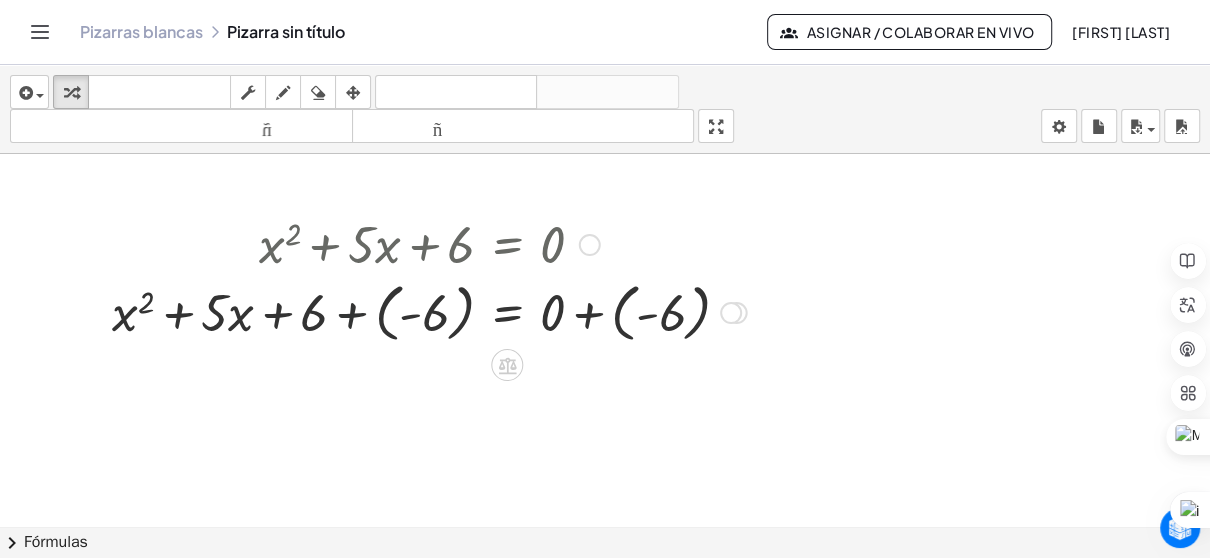 click at bounding box center [429, 310] 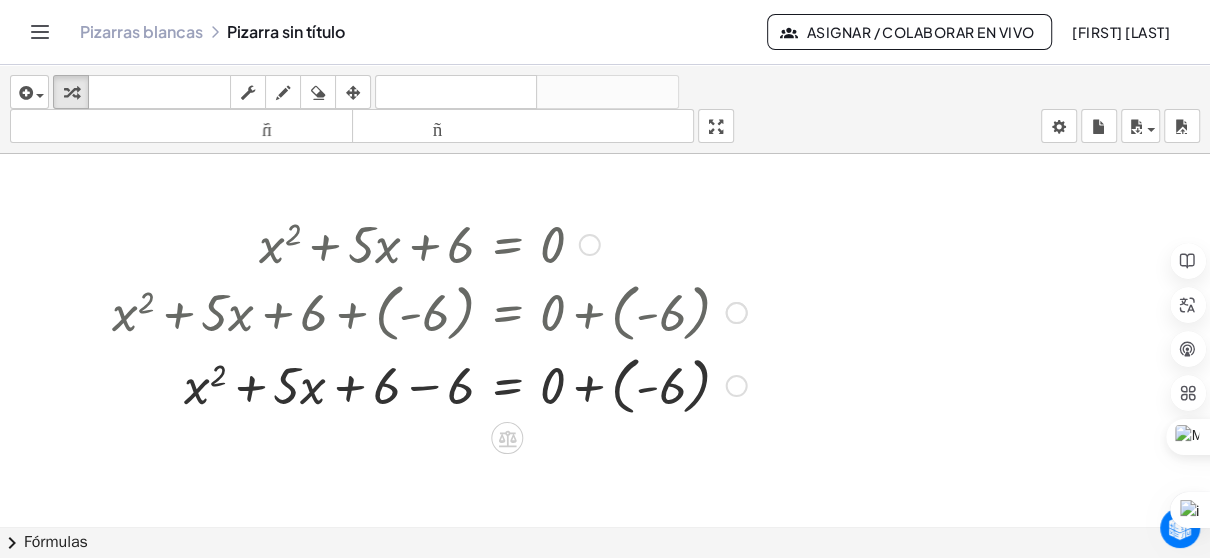 click at bounding box center (429, 383) 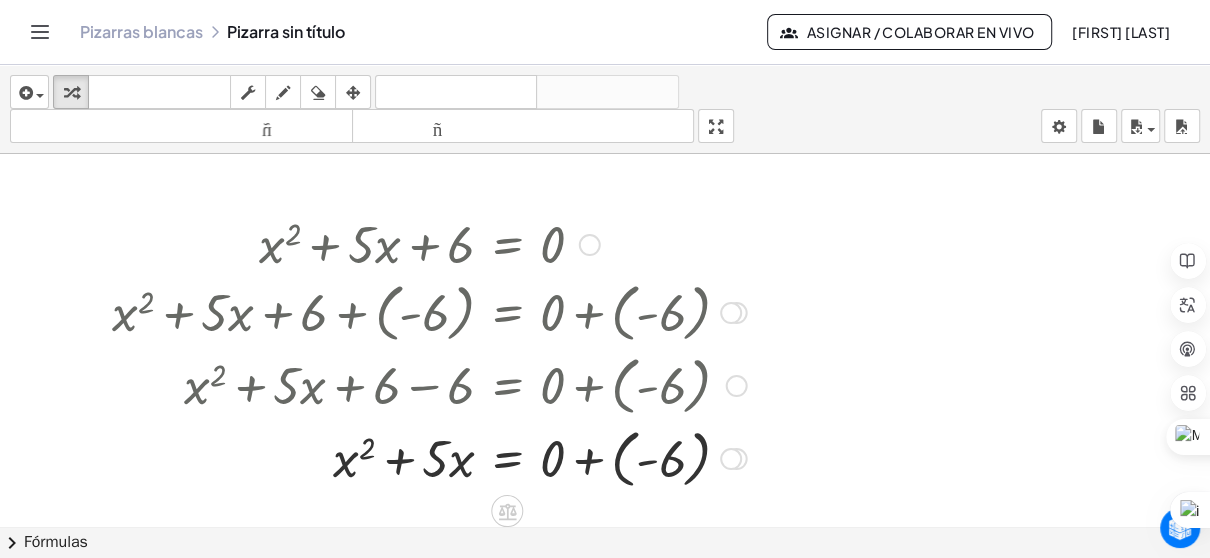click at bounding box center (429, 456) 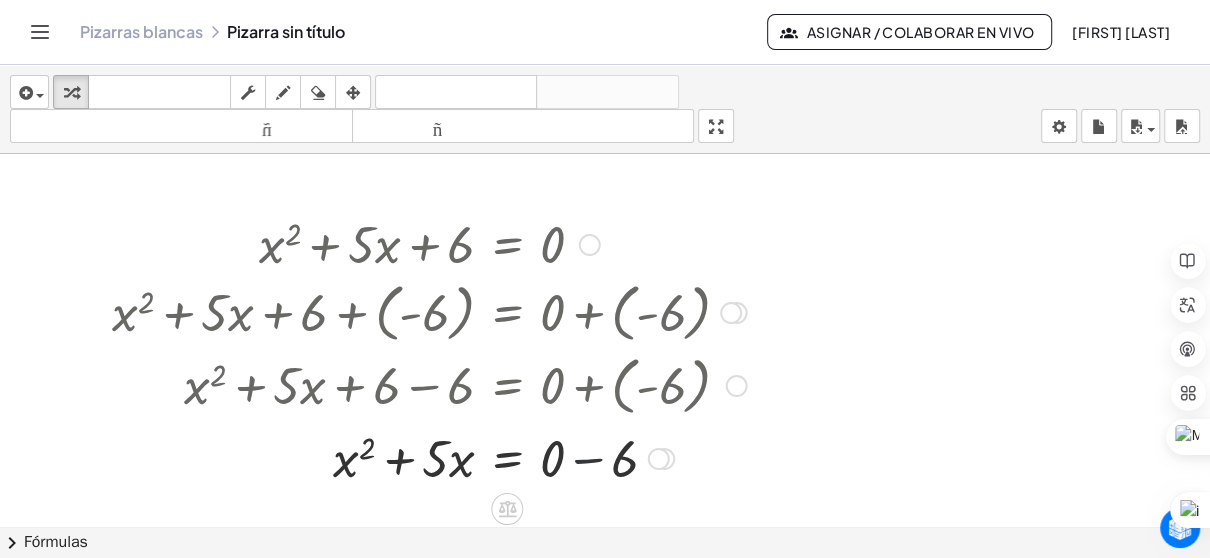 click at bounding box center (429, 457) 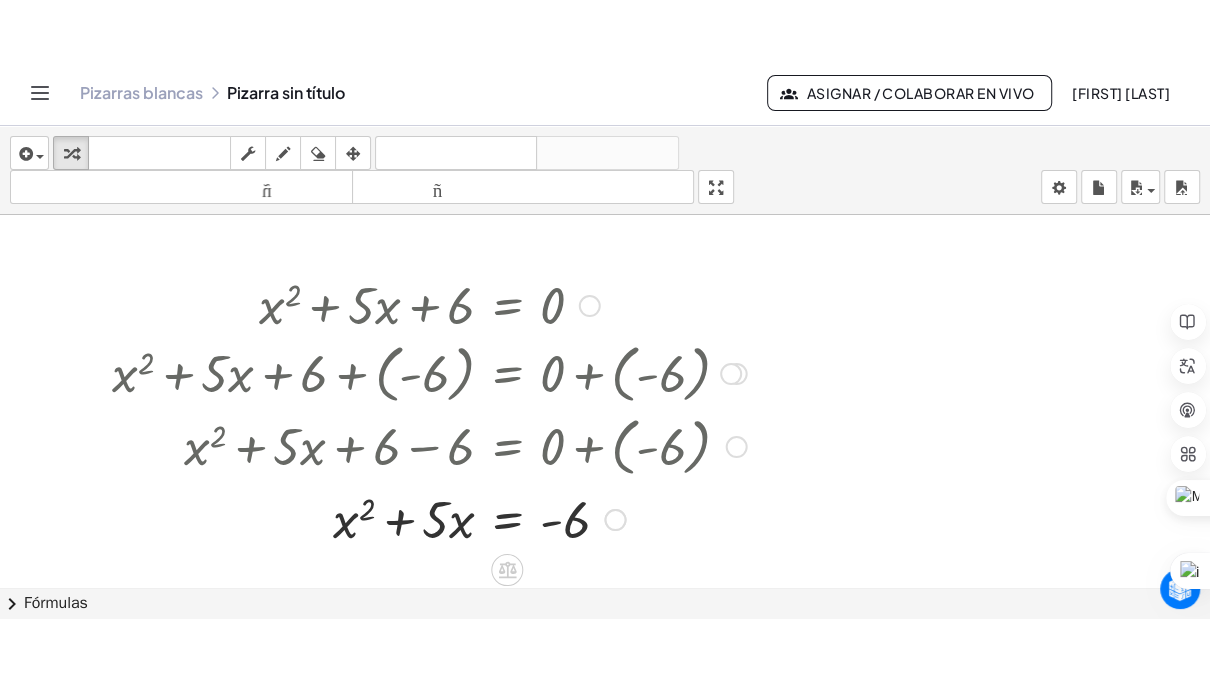 scroll, scrollTop: 100, scrollLeft: 0, axis: vertical 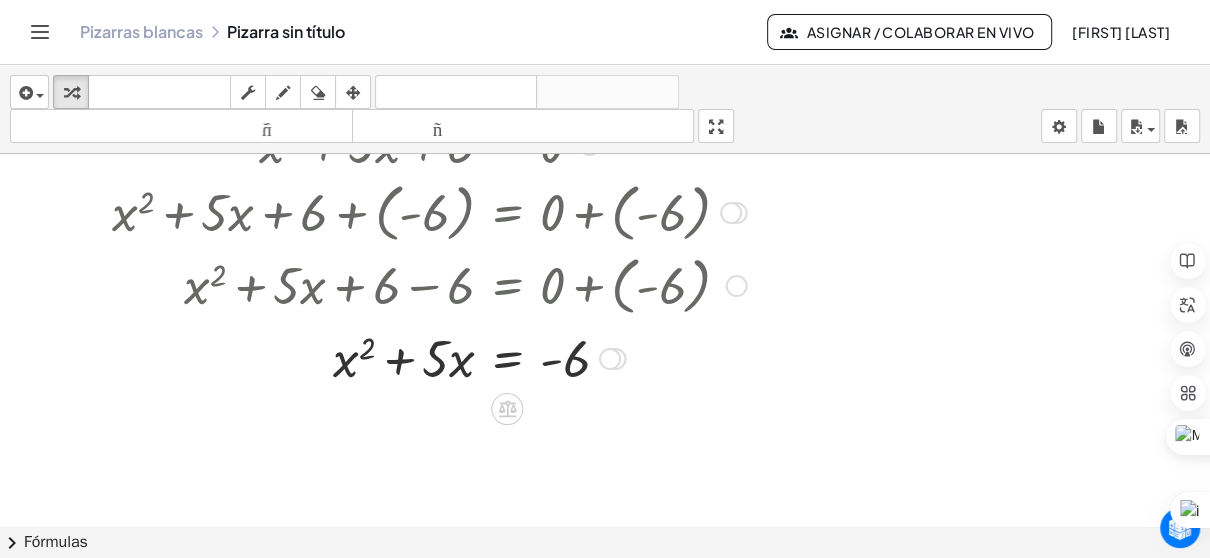 click at bounding box center [429, 357] 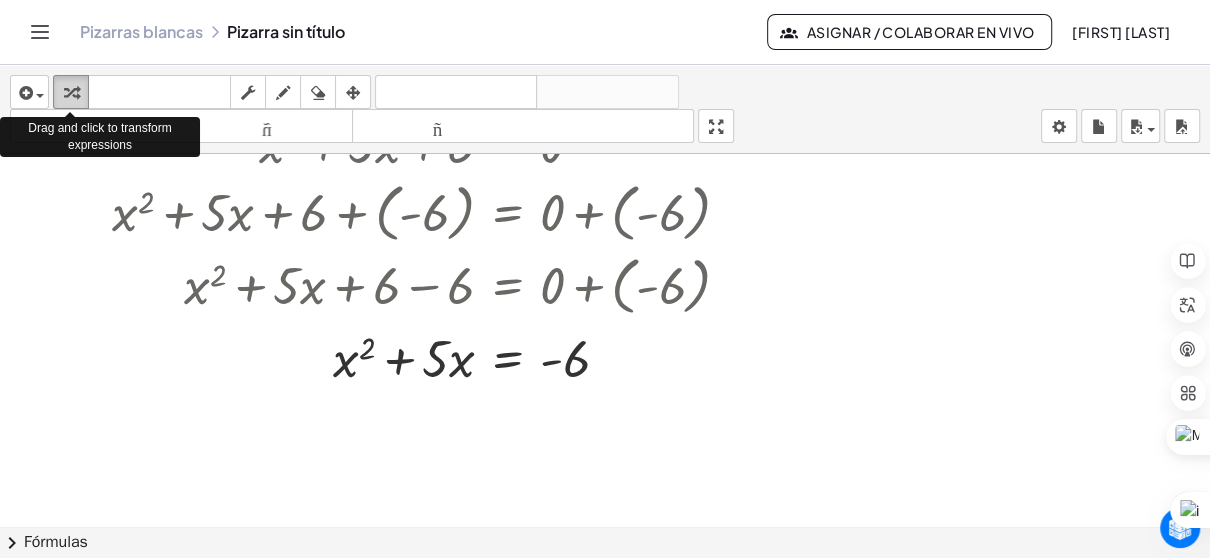 click at bounding box center (71, 92) 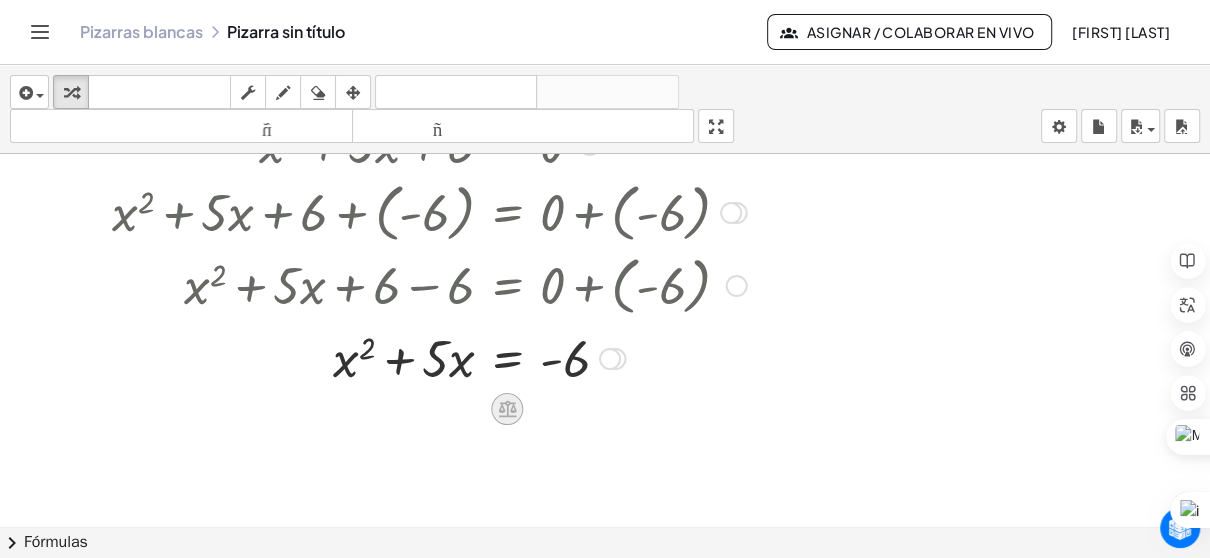 click 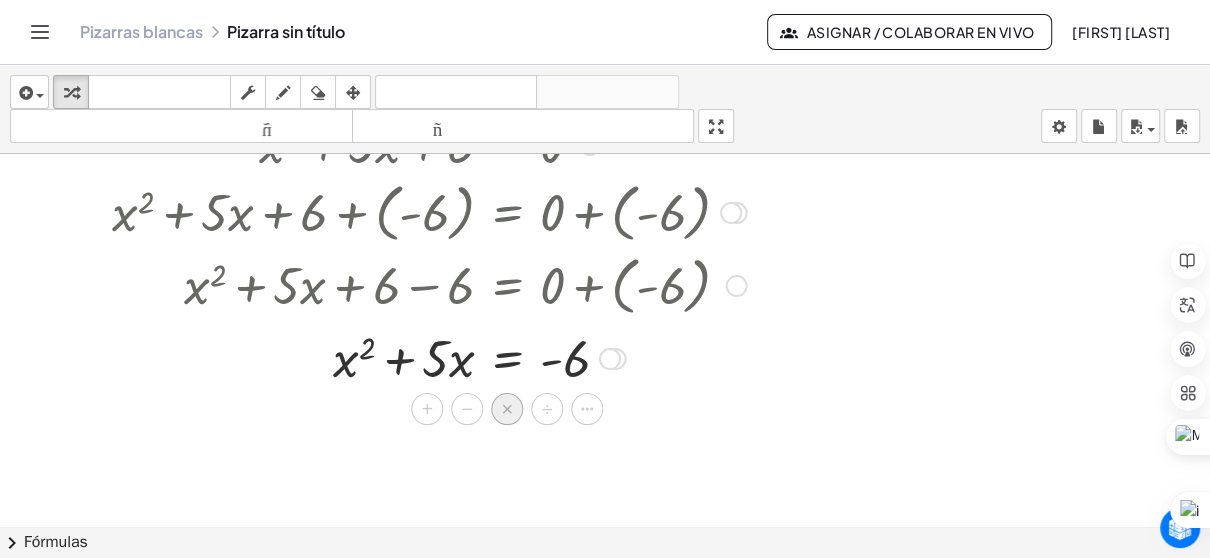 click on "×" at bounding box center (507, 409) 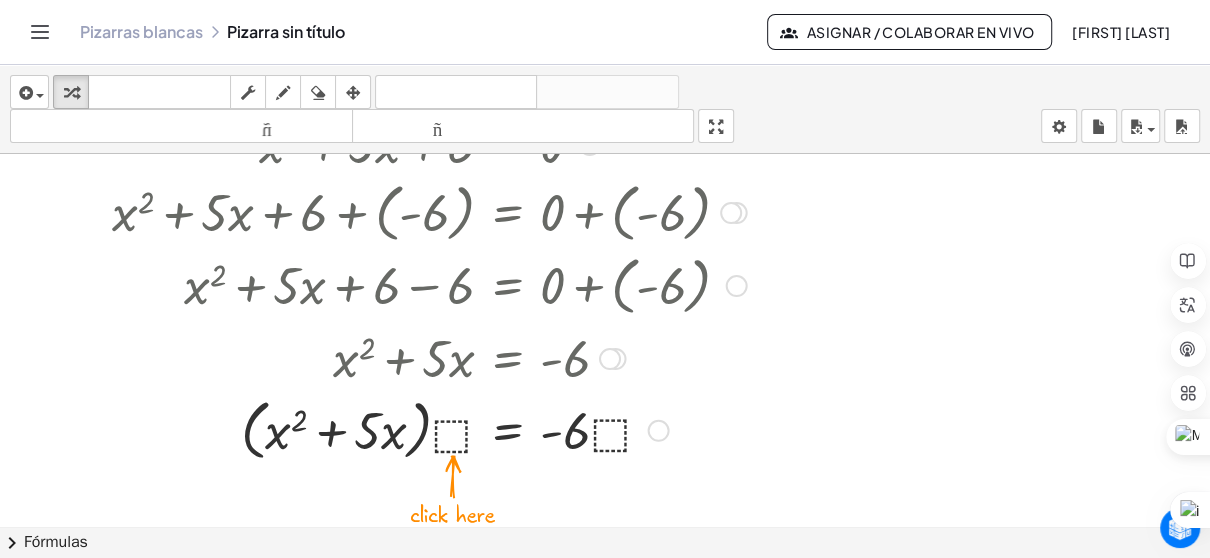 click at bounding box center [429, 429] 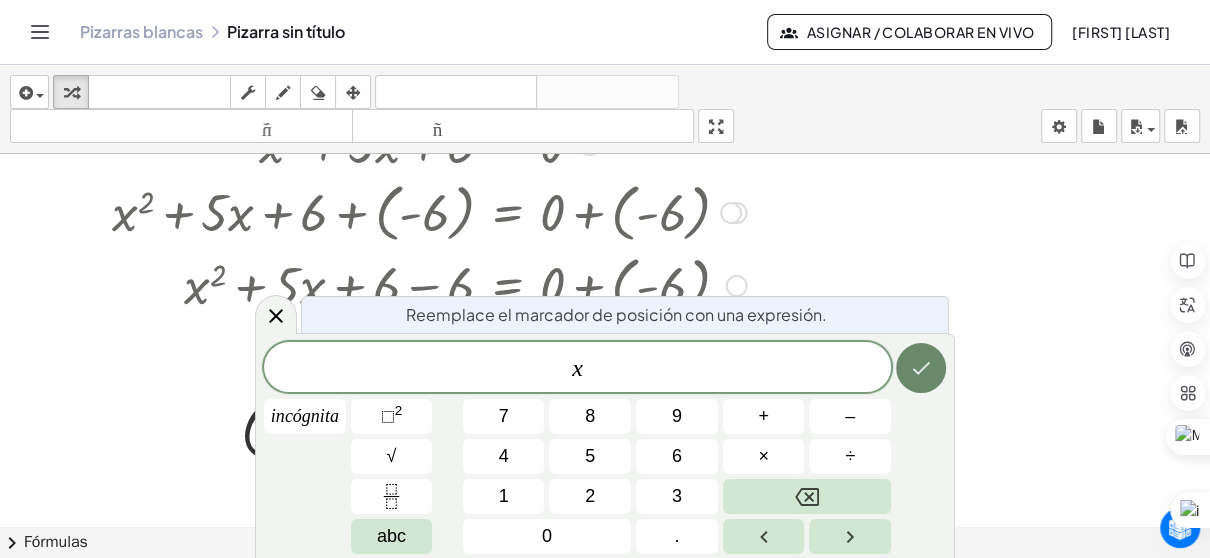 click at bounding box center (921, 368) 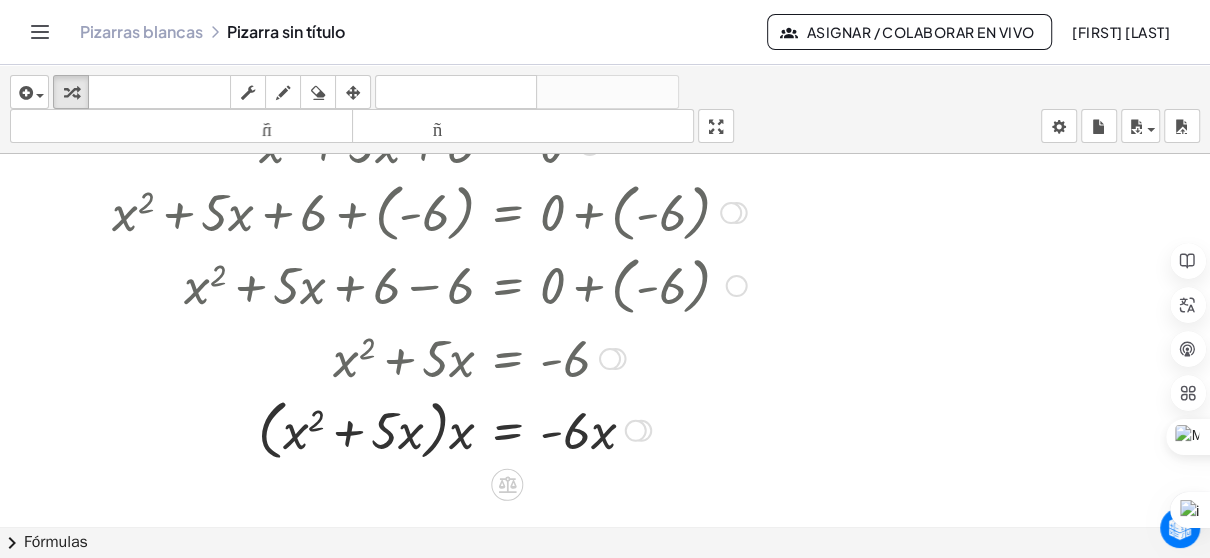 click at bounding box center [429, 429] 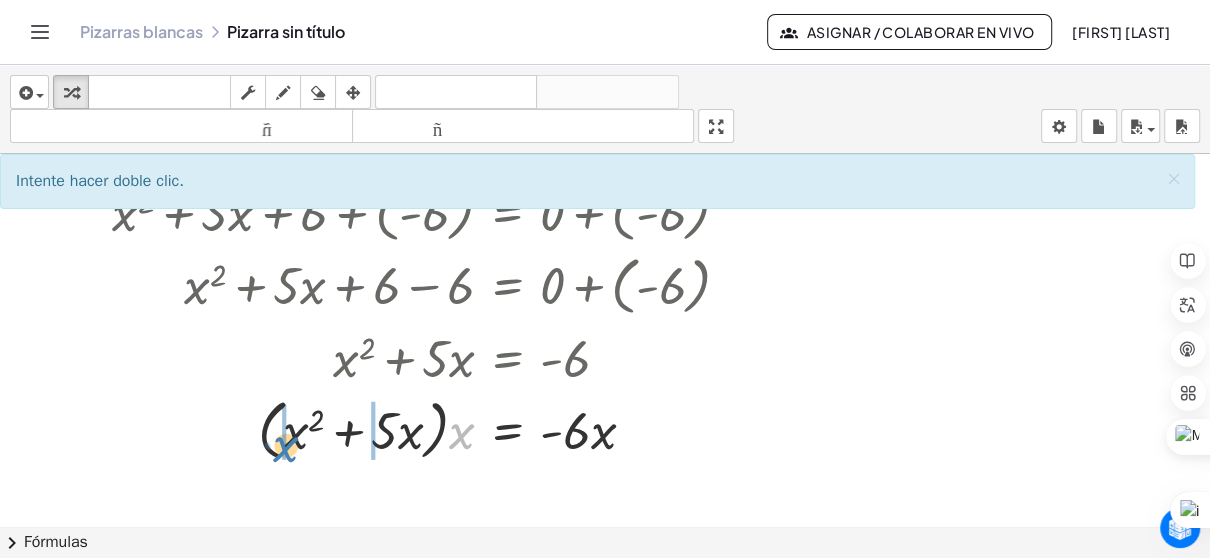 drag, startPoint x: 458, startPoint y: 436, endPoint x: 282, endPoint y: 449, distance: 176.47946 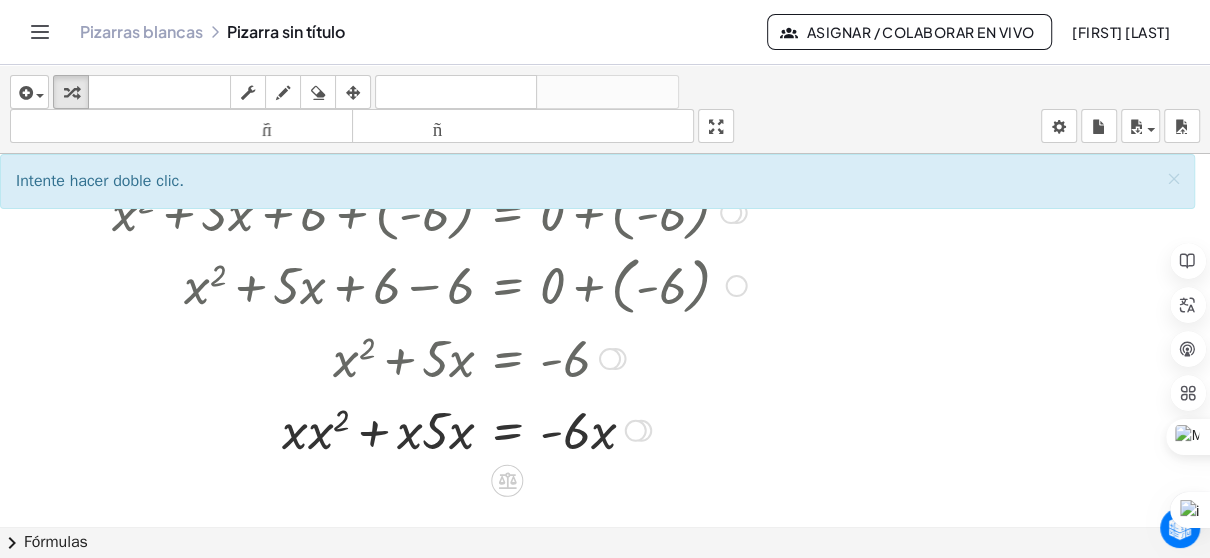 click at bounding box center (429, 429) 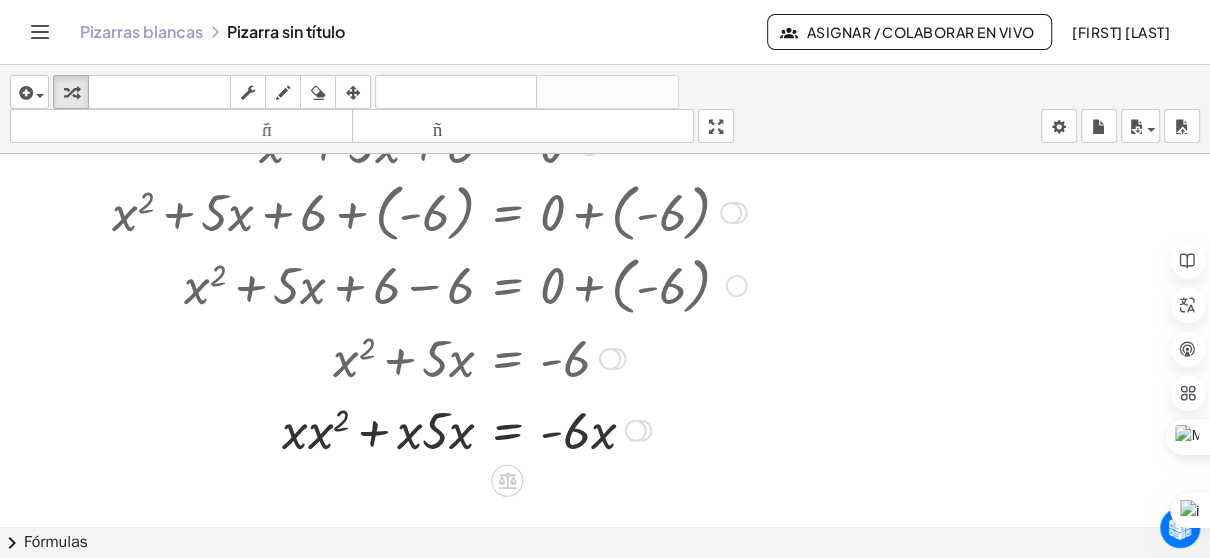 click at bounding box center [429, 429] 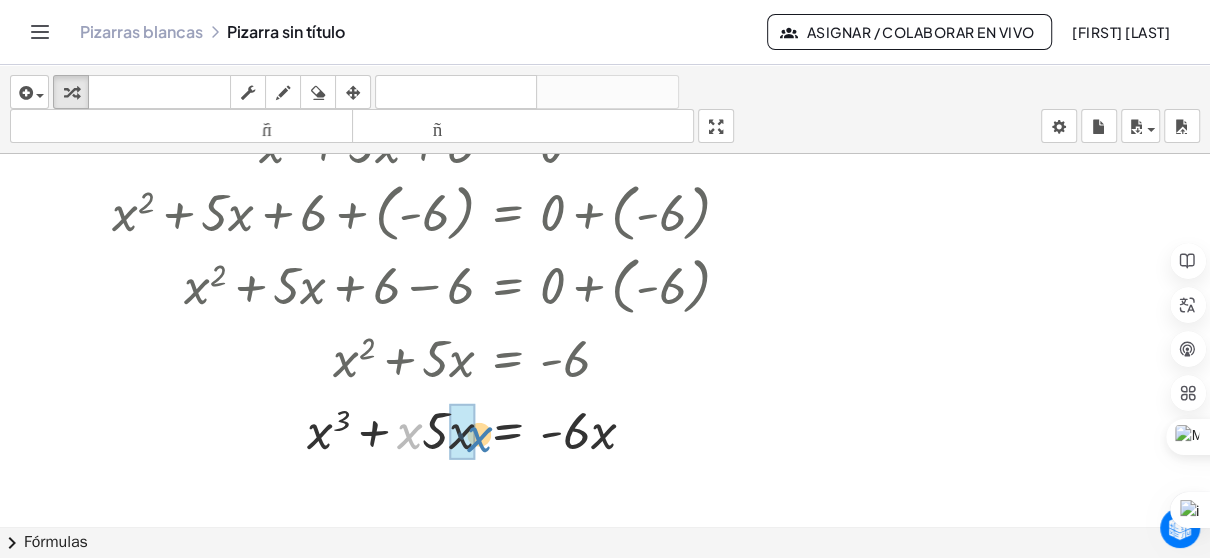 drag, startPoint x: 412, startPoint y: 436, endPoint x: 482, endPoint y: 439, distance: 70.064255 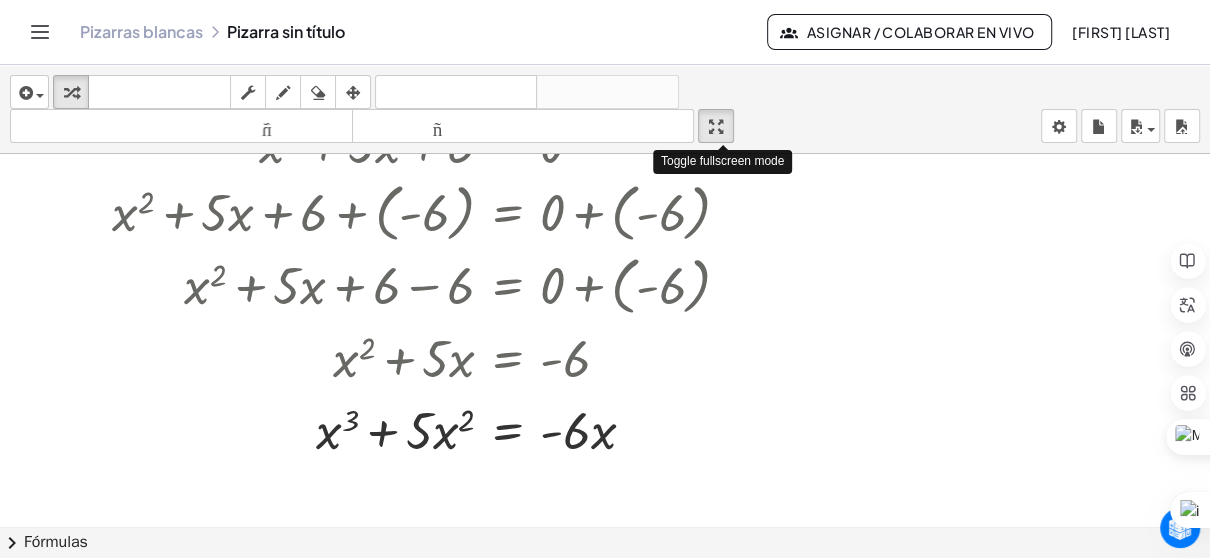 drag, startPoint x: 723, startPoint y: 123, endPoint x: 723, endPoint y: 210, distance: 87 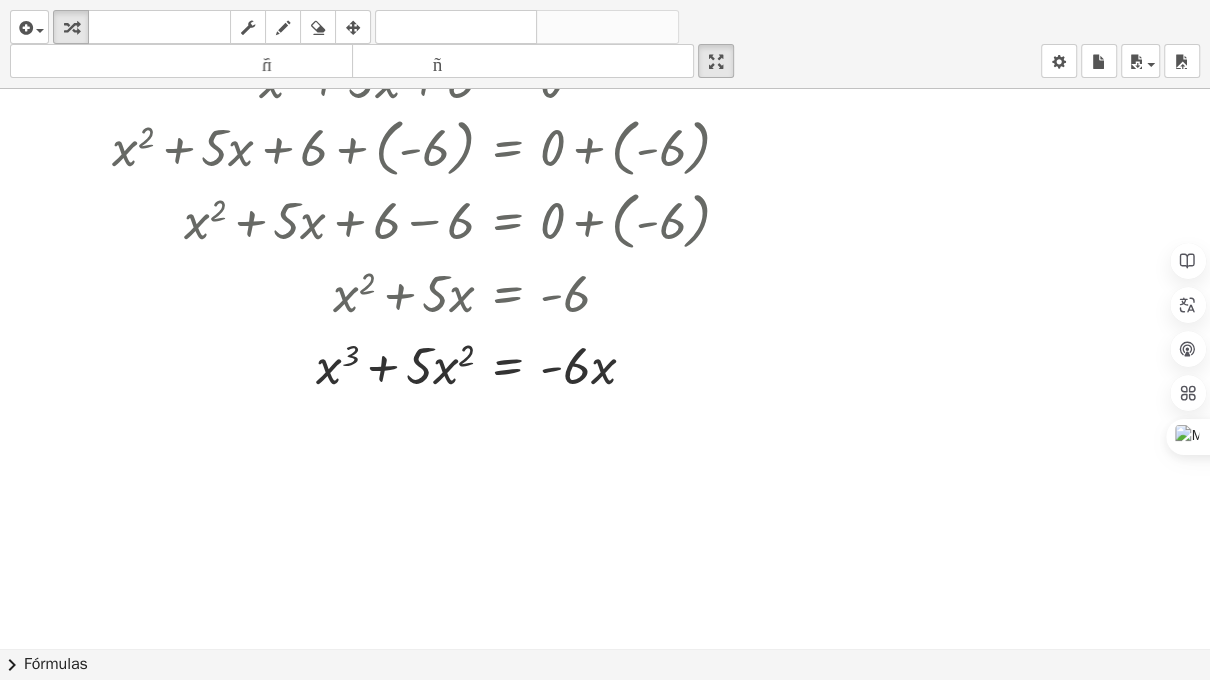 drag, startPoint x: 728, startPoint y: 61, endPoint x: 728, endPoint y: -26, distance: 87 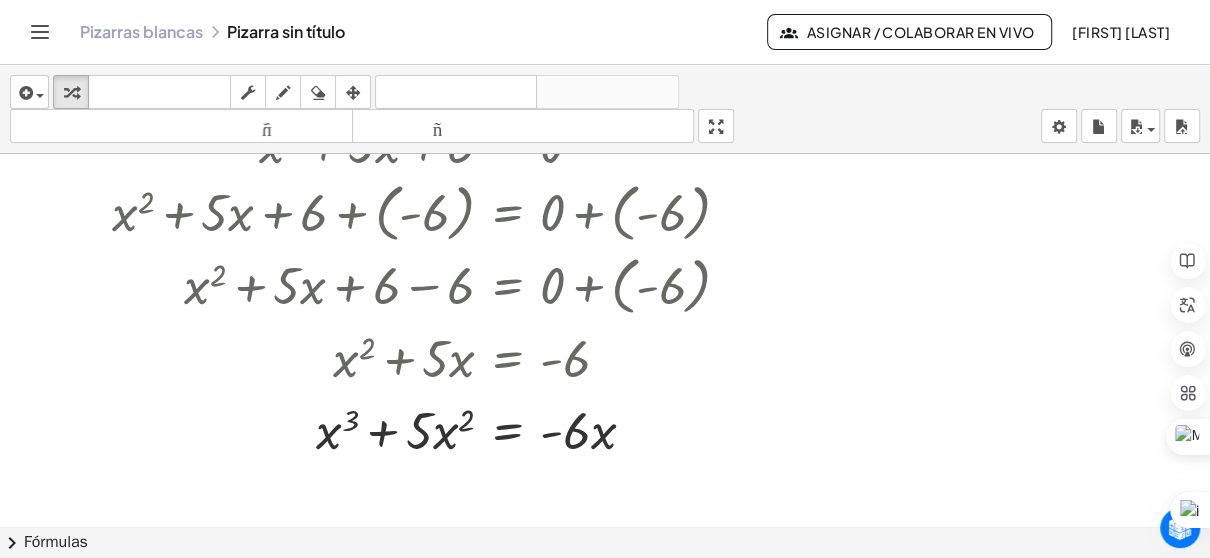 drag, startPoint x: 723, startPoint y: 125, endPoint x: 723, endPoint y: 212, distance: 87 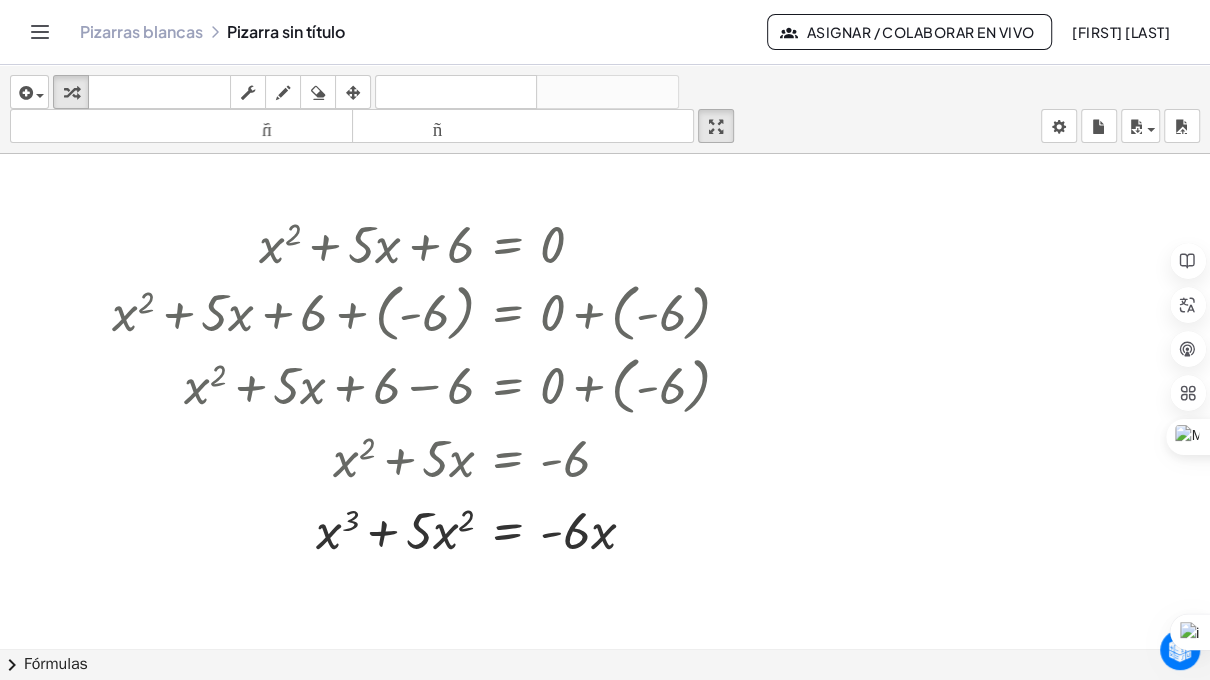 scroll, scrollTop: 100, scrollLeft: 0, axis: vertical 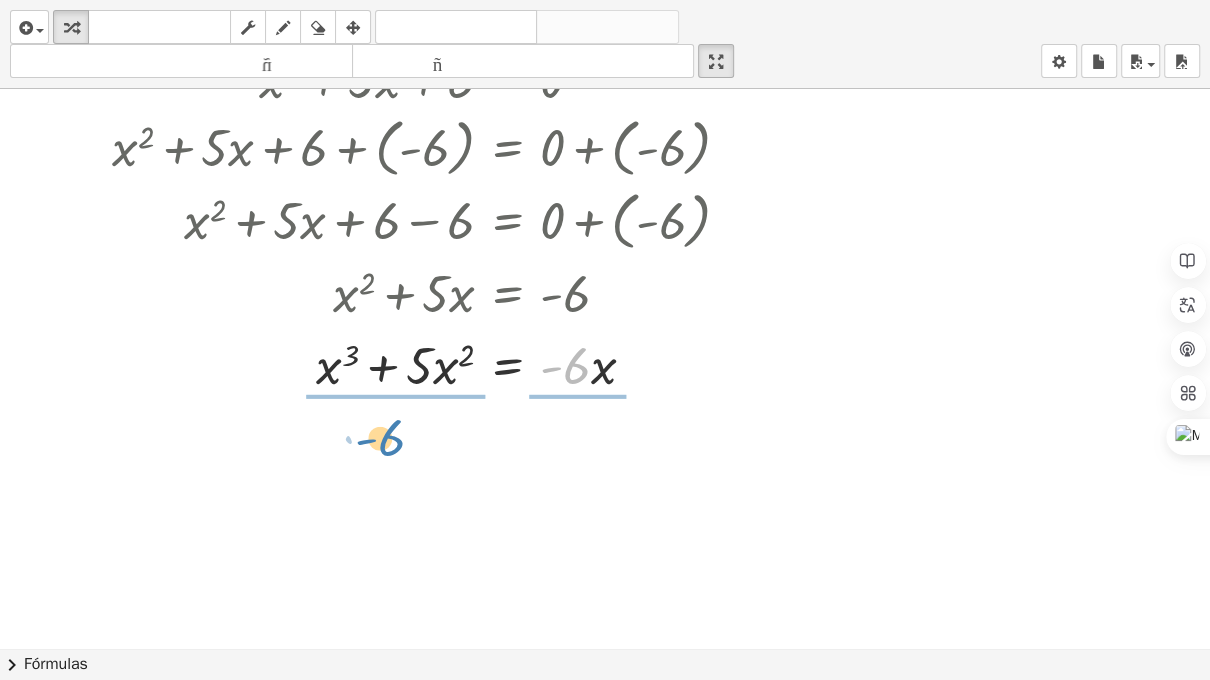 drag, startPoint x: 583, startPoint y: 369, endPoint x: 398, endPoint y: 441, distance: 198.517 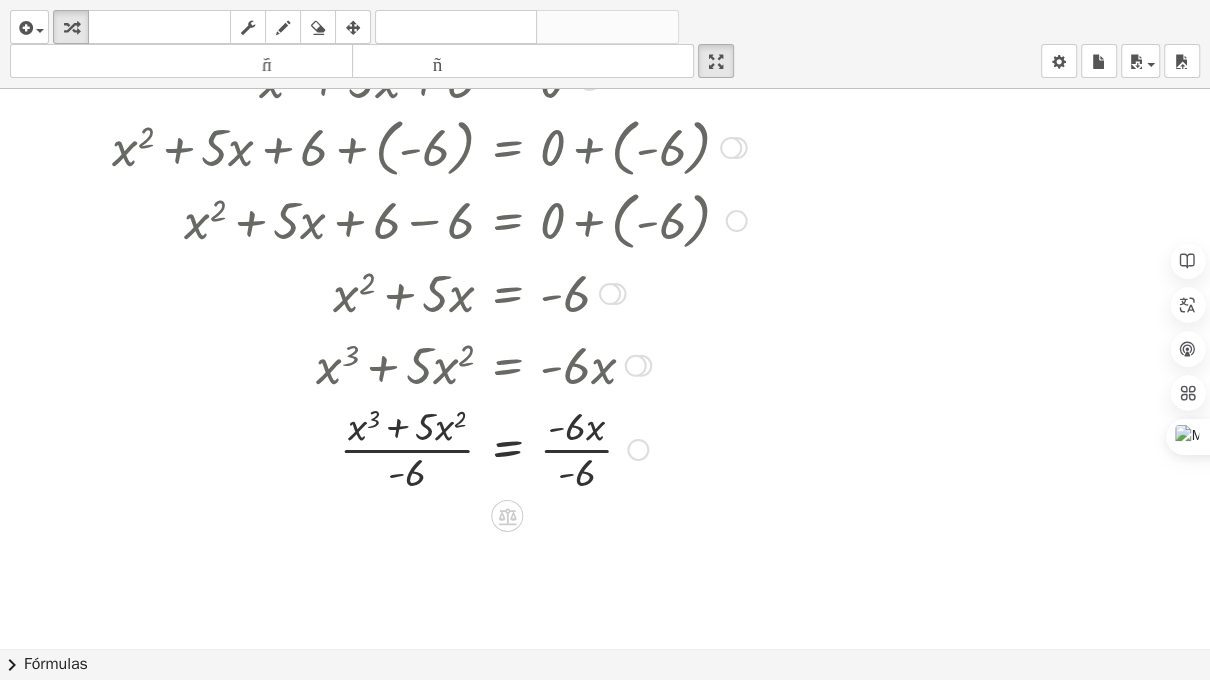 click at bounding box center (429, 448) 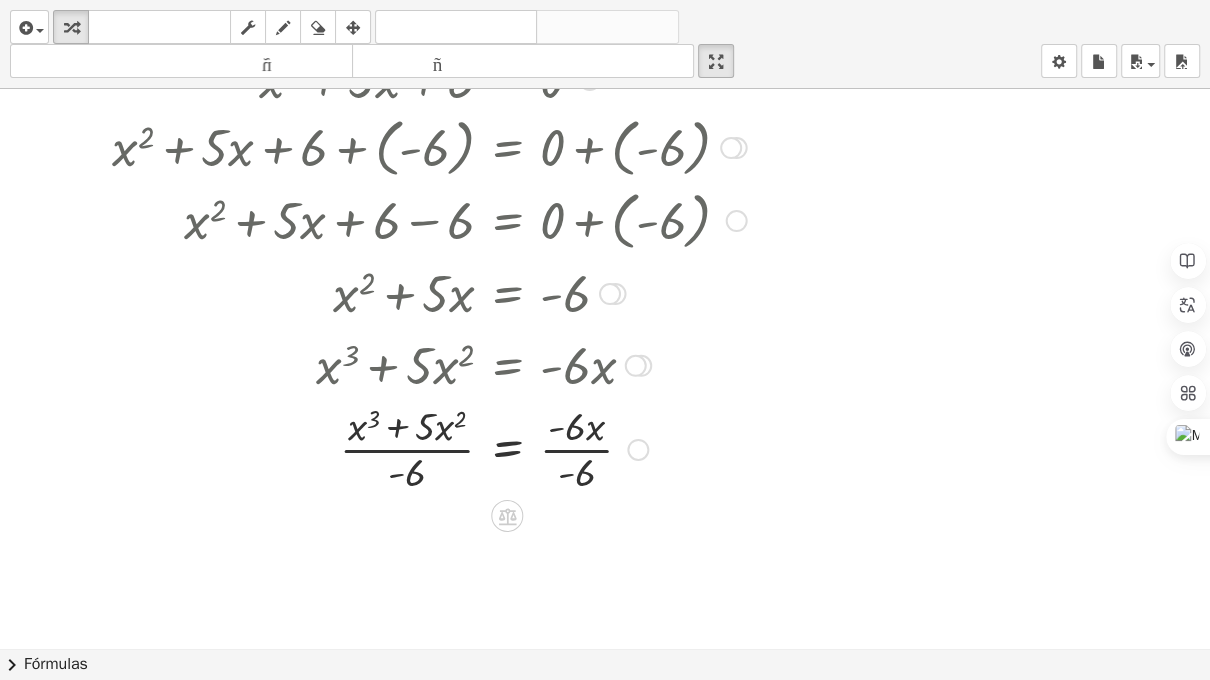 click at bounding box center [429, 448] 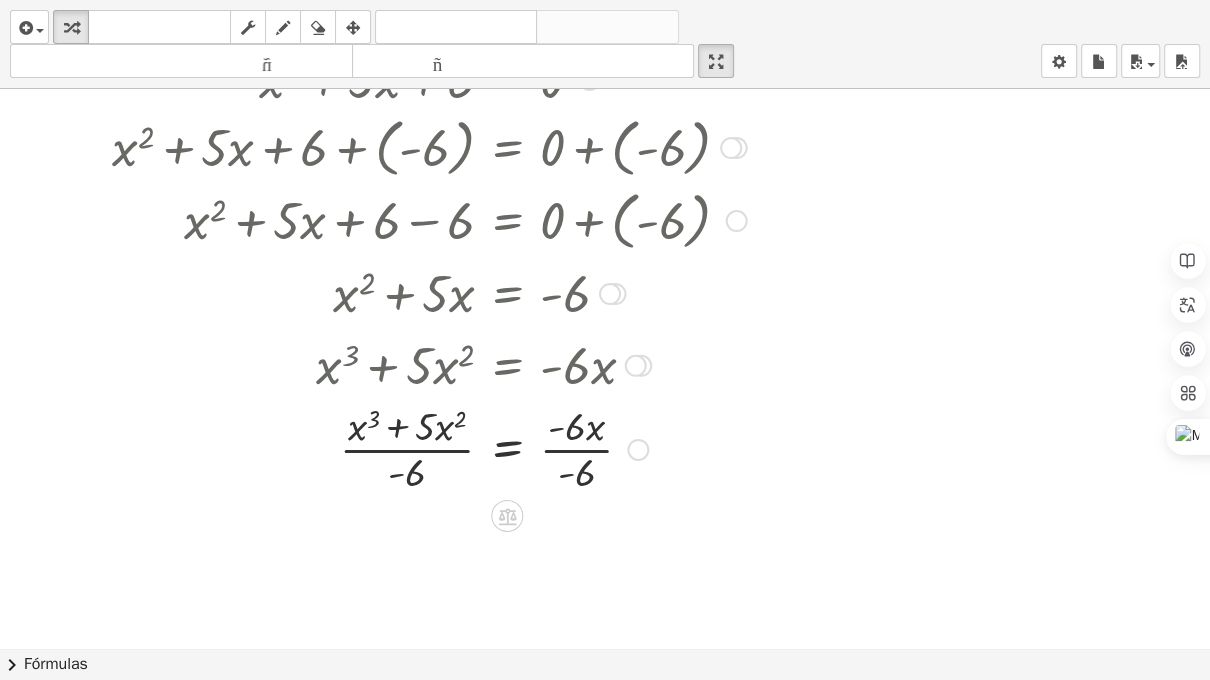 click at bounding box center (429, 448) 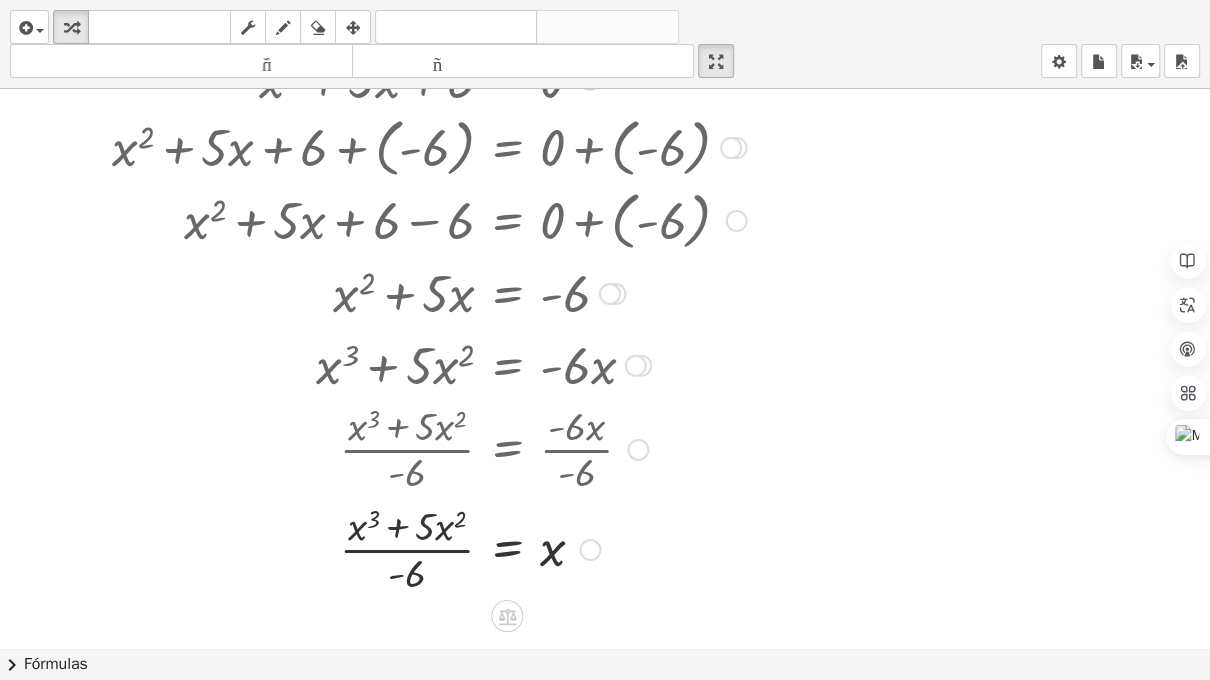 click at bounding box center (429, 548) 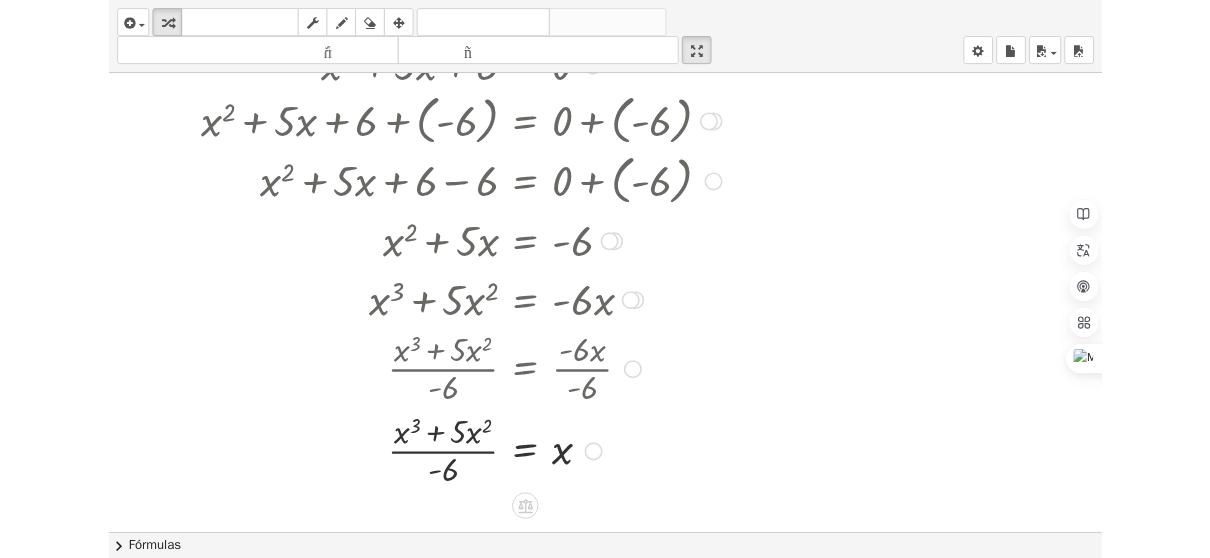 scroll, scrollTop: 0, scrollLeft: 0, axis: both 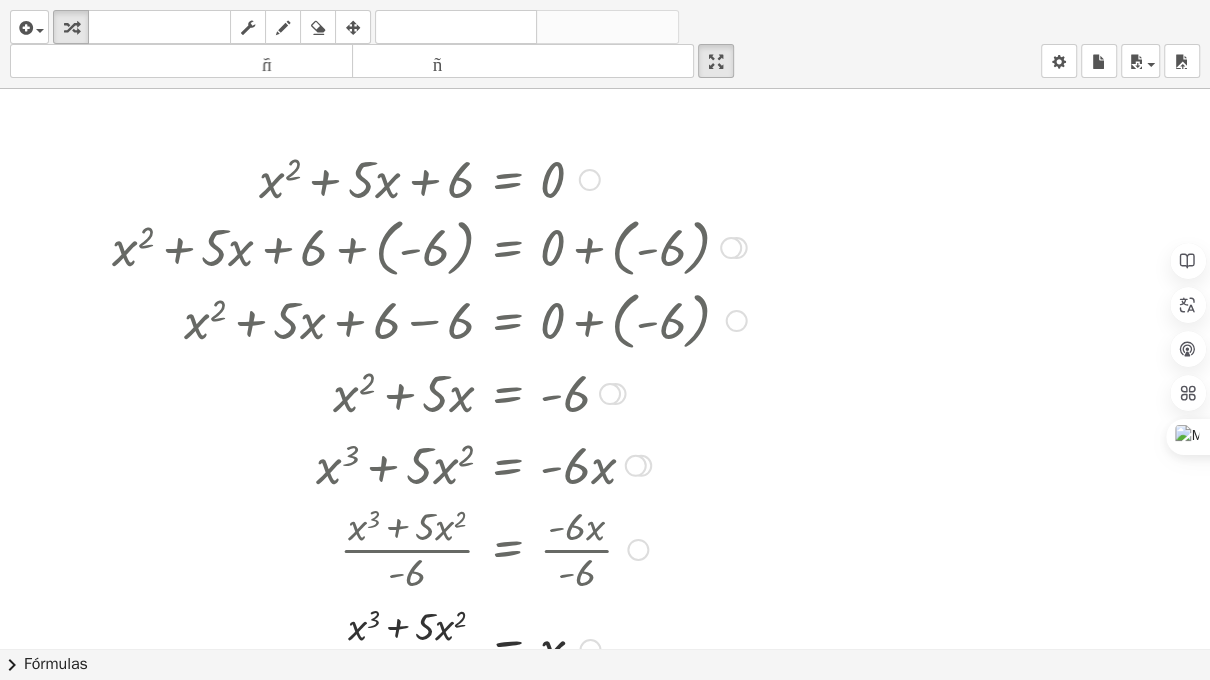 click at bounding box center [429, 246] 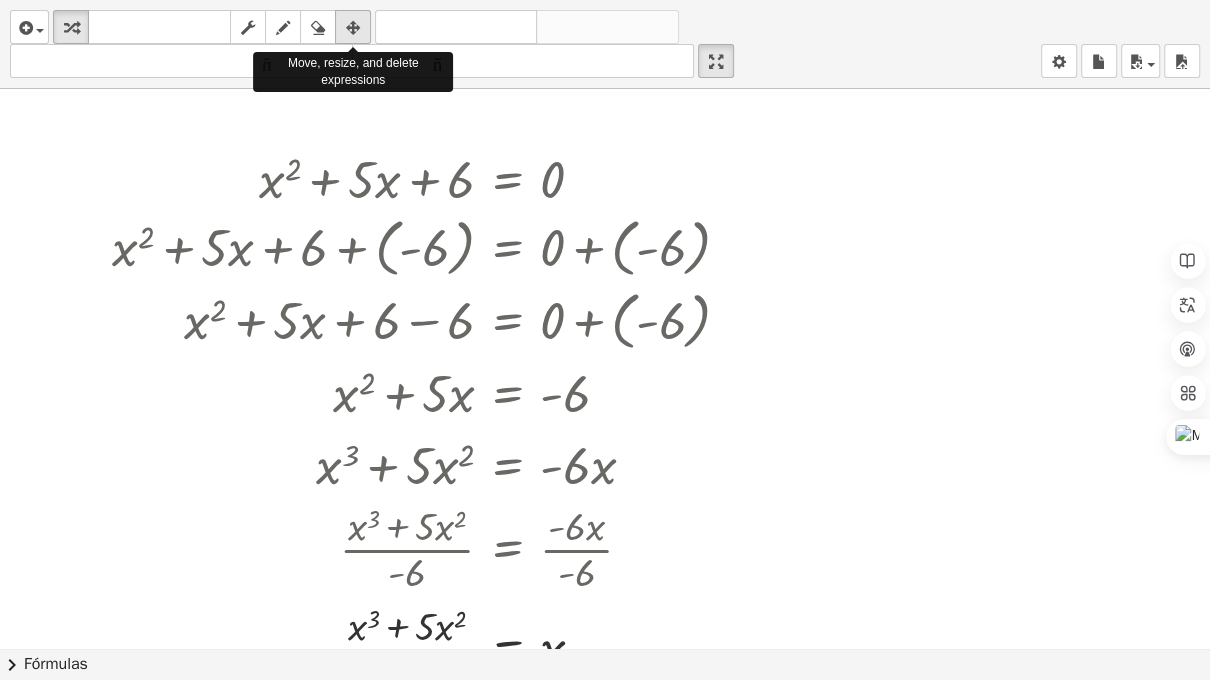 click at bounding box center (353, 28) 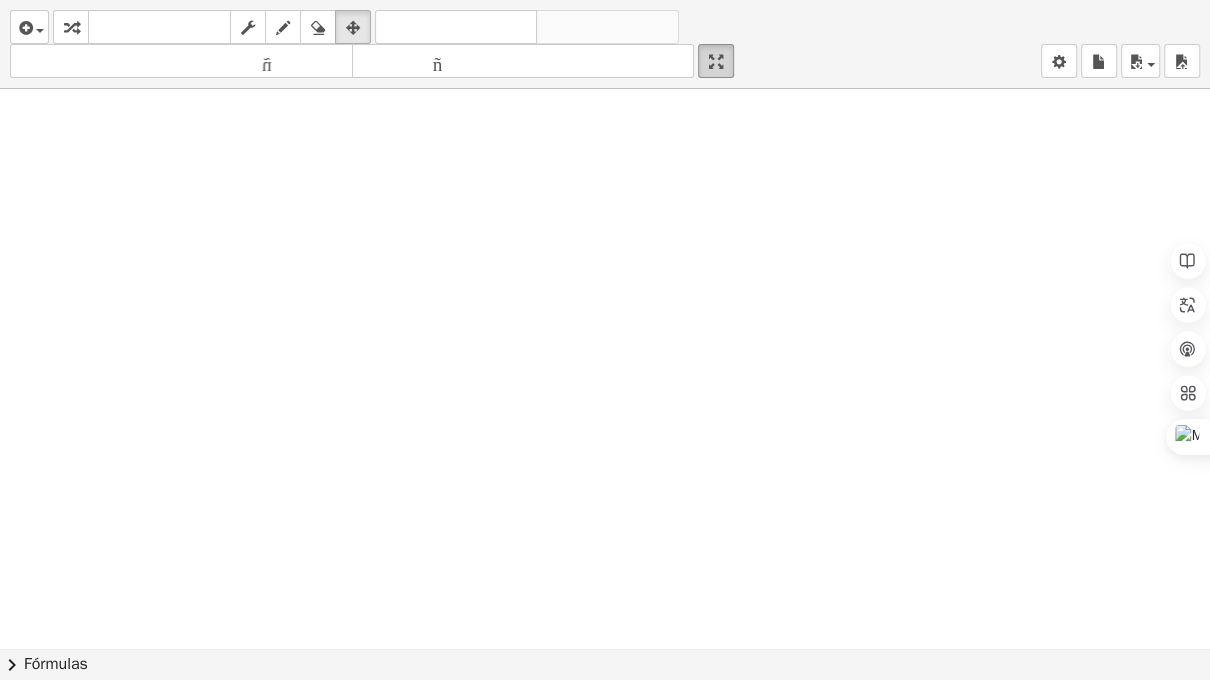 drag, startPoint x: 714, startPoint y: 53, endPoint x: 714, endPoint y: -34, distance: 87 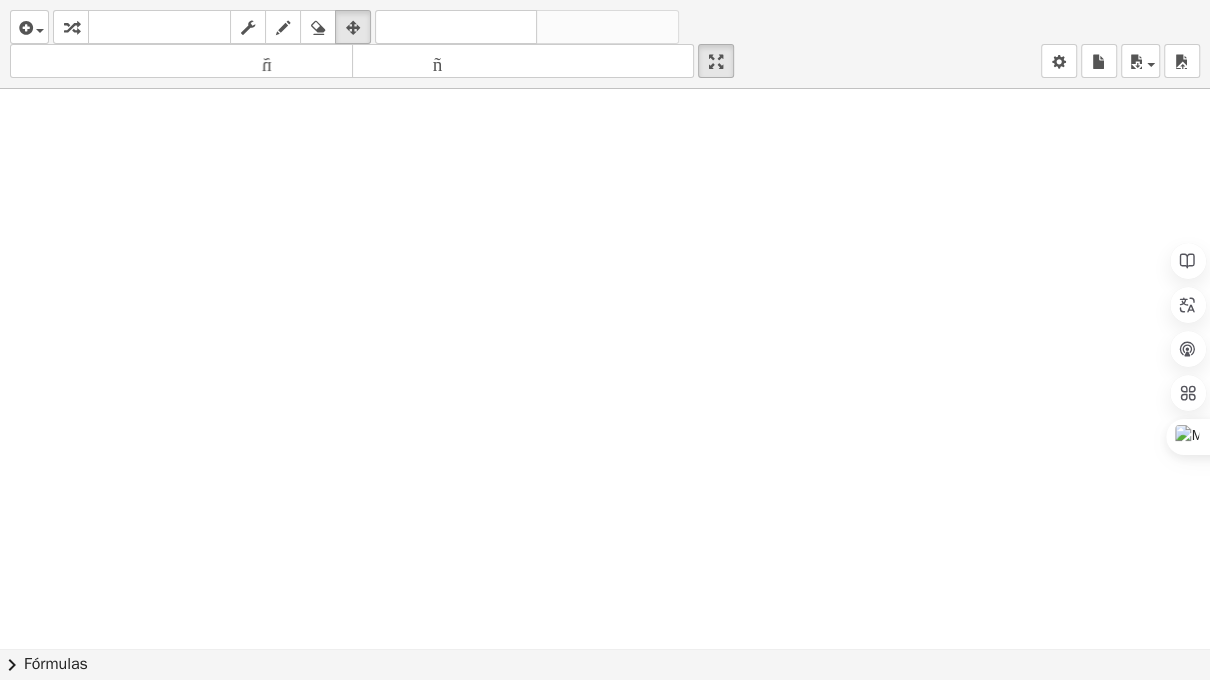 click on "Actividades matemáticas fáciles de comprender Empezar Banco de actividades Trabajo asignado Clases Pizarras blancas ¡Hazte Premium! Referencia Cuenta versión 1.28.2 | Política de privacidad © 2025 | Graspable, Inc. Pizarras blancas Pizarra sin título Asignar / Colaborar en vivo [FIRST] [LAST] insertar Seleccione uno: Expresión matemática Función Texto Vídeo de YouTube Graficando Geometría Geometría 3D transformar teclado teclado fregar dibujar borrar arreglar deshacer deshacer rehacer rehacer tamaño_del_formato menor tamaño_del_formato más grande pantalla completa carga ahorrar nuevo ajustes Intente hacer doble clic. × chevron_right Fórmulas Arrastre un lado de una fórmula sobre una expresión resaltada en el lienzo para aplicarla. Fórmula cuadrática + · a · x 2 + · b · x + c = 0 ⇔ x = · ( − b ± 2 √ ( + b 2 − · 4 · a · c" at bounding box center (605, 340) 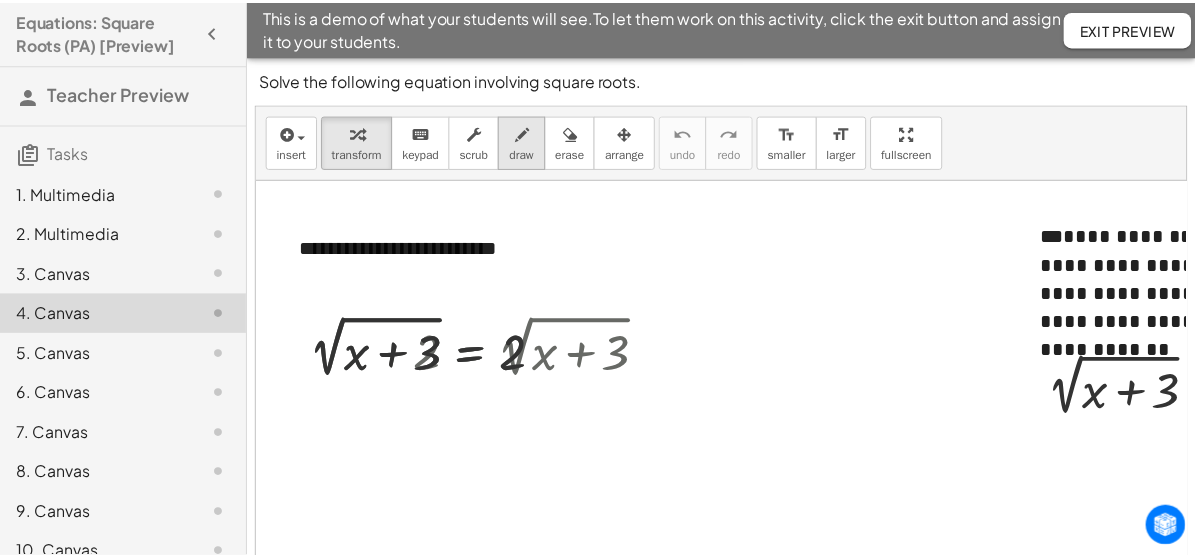 scroll, scrollTop: 0, scrollLeft: 0, axis: both 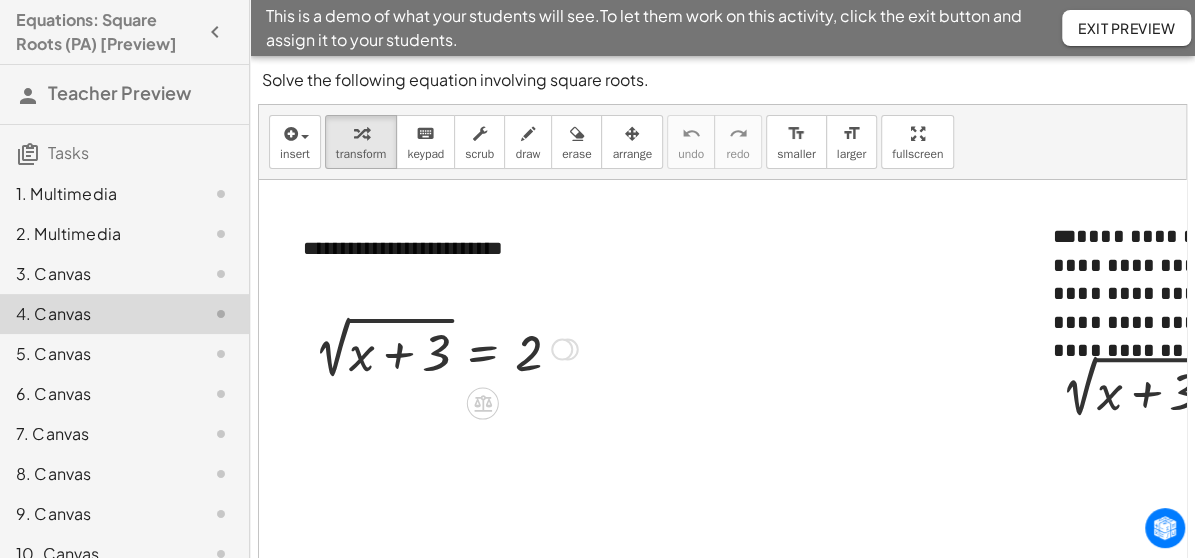 click at bounding box center [446, 347] 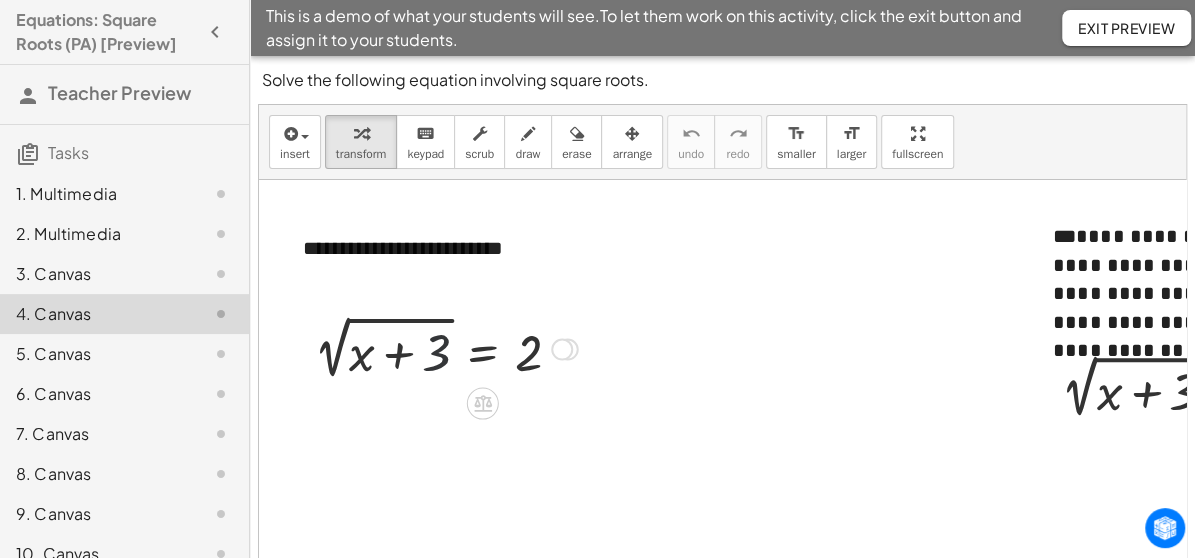 click at bounding box center [446, 347] 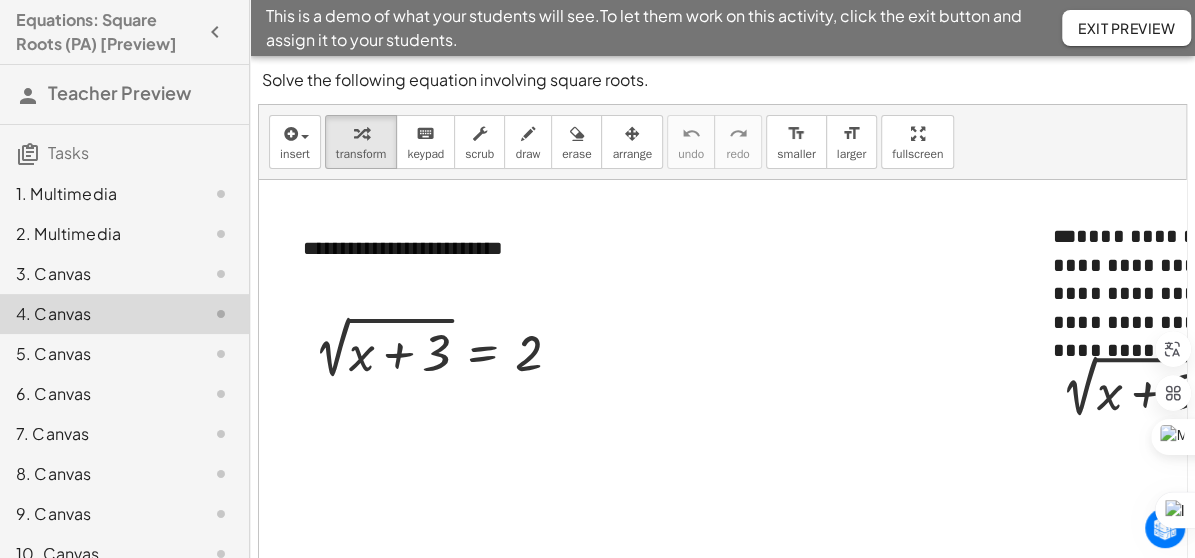 scroll, scrollTop: 282, scrollLeft: 0, axis: vertical 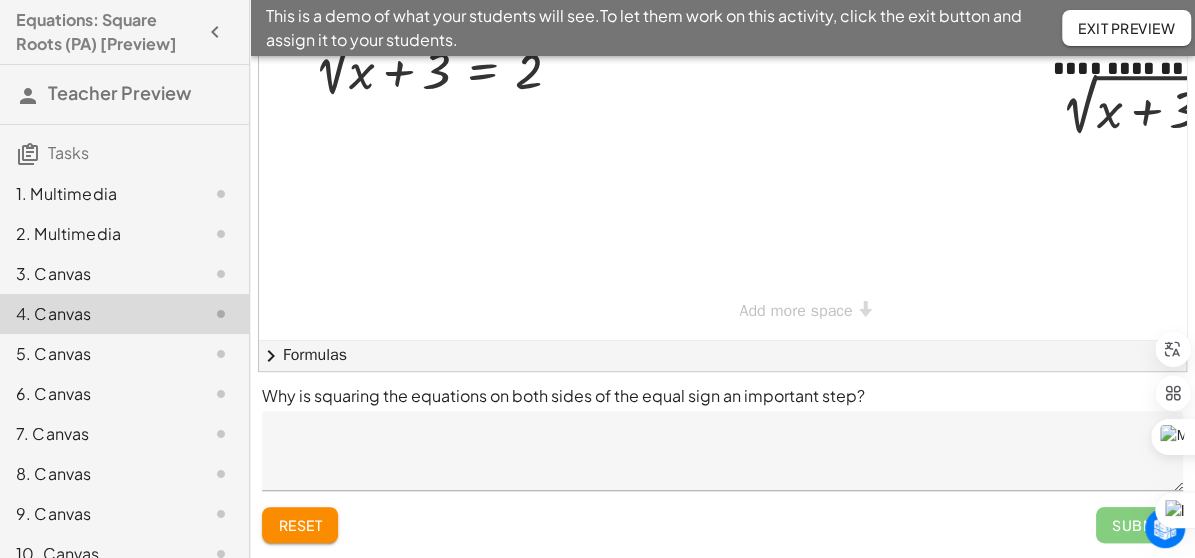 click on "chevron_right  Formulas" 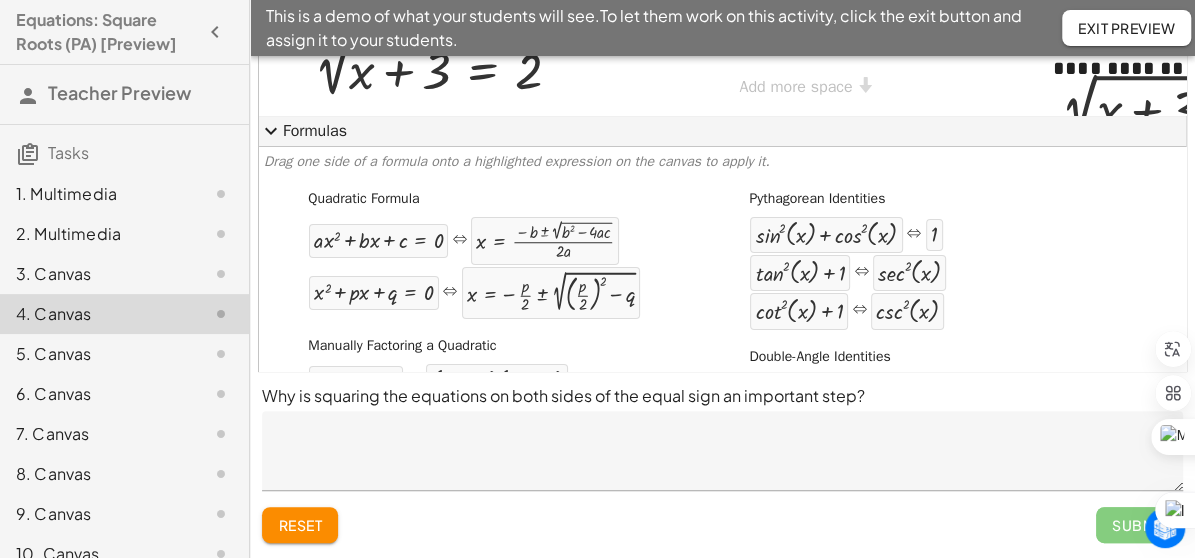 scroll, scrollTop: 0, scrollLeft: 0, axis: both 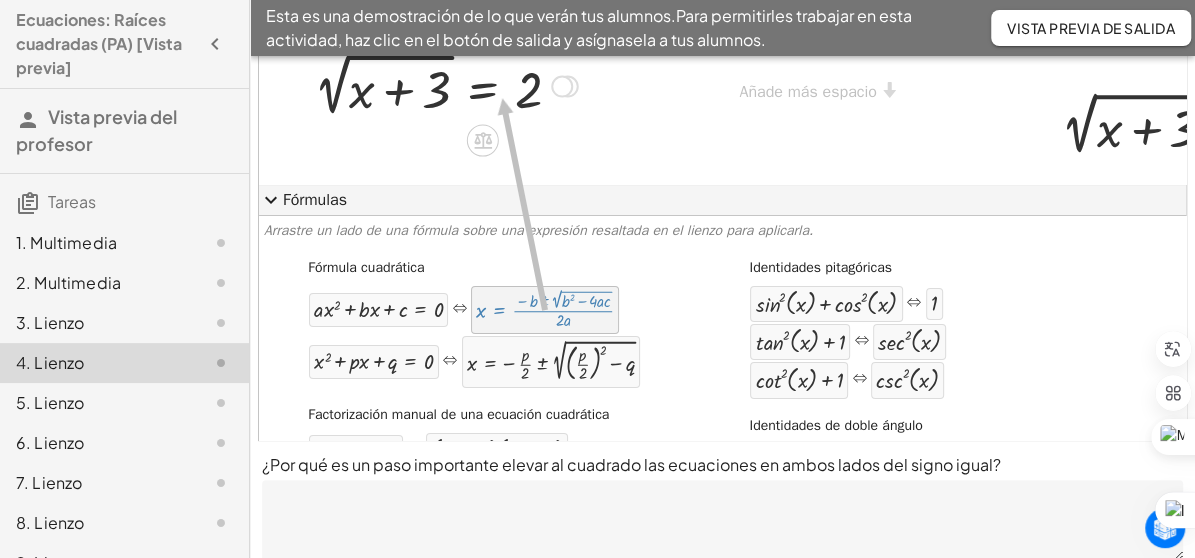 drag, startPoint x: 547, startPoint y: 309, endPoint x: 499, endPoint y: 98, distance: 216.39085 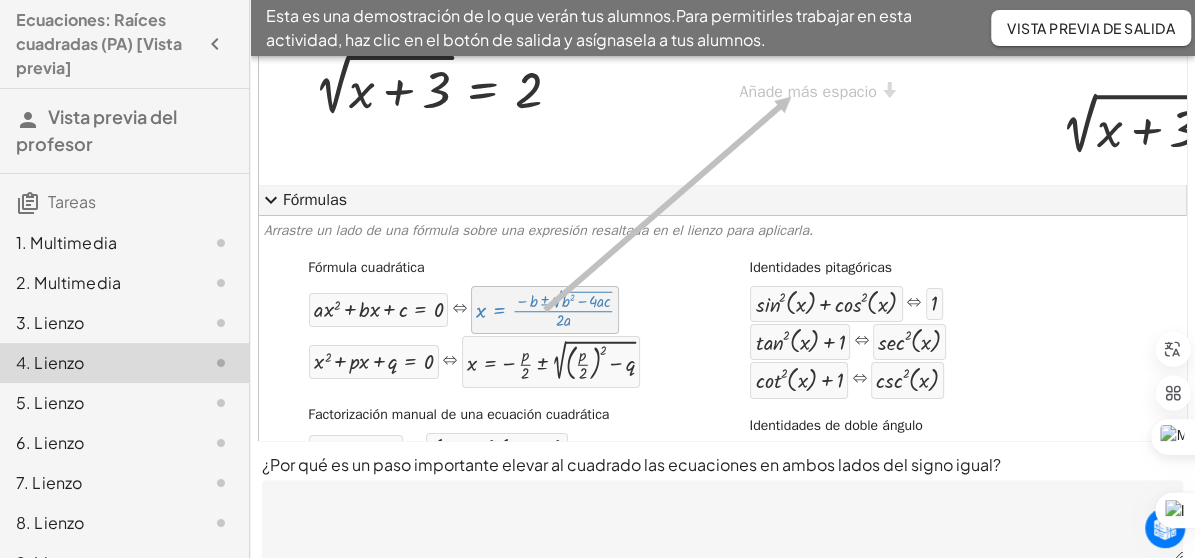 drag, startPoint x: 591, startPoint y: 319, endPoint x: 788, endPoint y: 96, distance: 297.55334 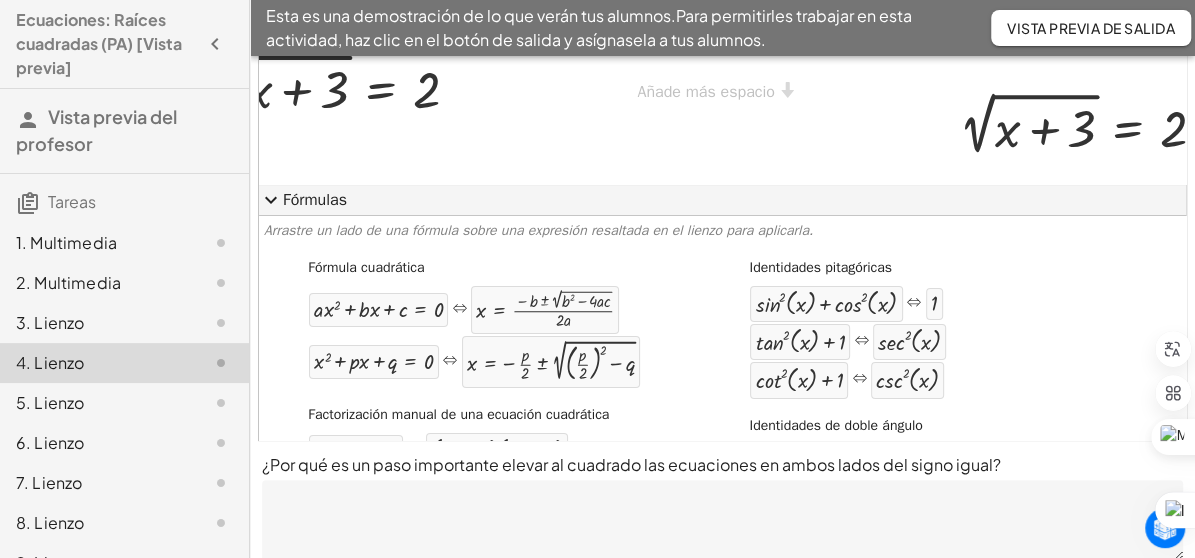scroll, scrollTop: 64, scrollLeft: 169, axis: both 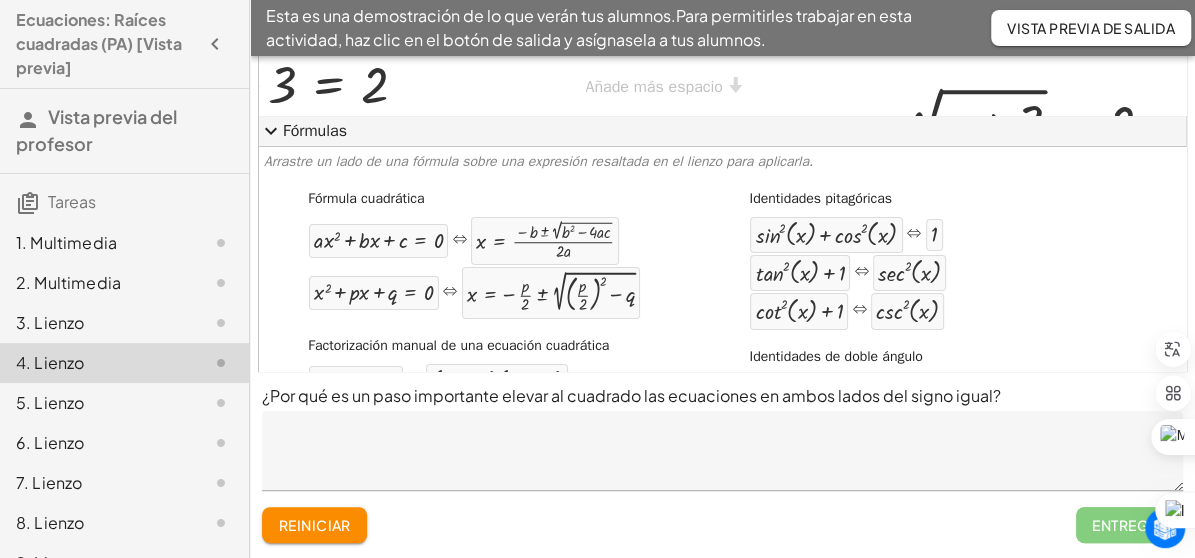 drag, startPoint x: 1185, startPoint y: 180, endPoint x: 1184, endPoint y: 166, distance: 14.035668 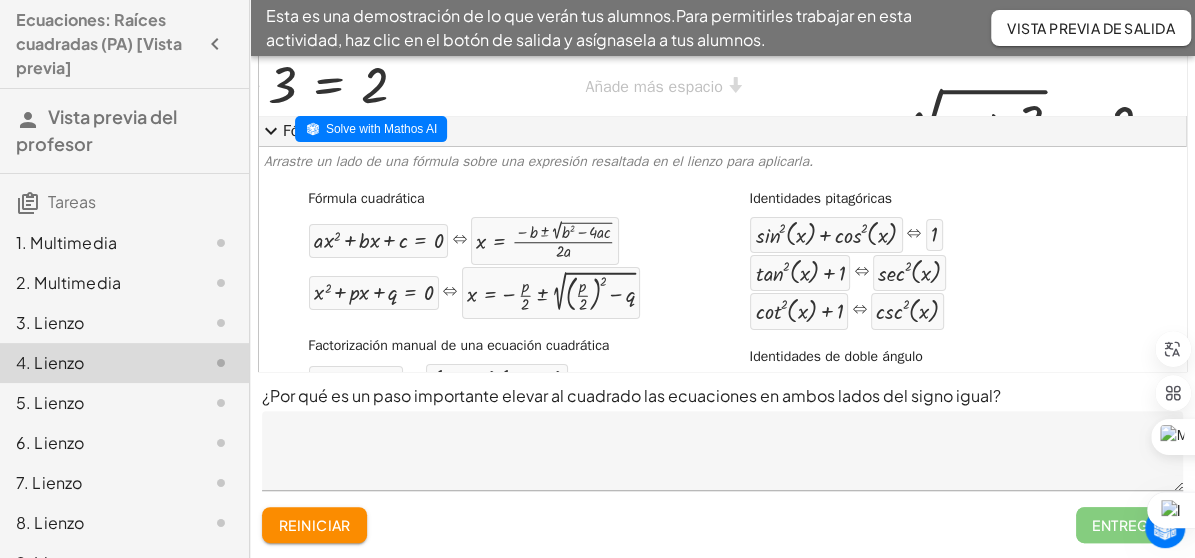 click on "Fórmula cuadrática
+ · a · x 2 + · b · x + c = 0
⇔
x = · ( − b ± 2 √ ( + b 2 − · 4 · a · c ) ) · 2 · a
+ x 2 + · p · x + q = 0
⇔
x = − · p · 2 ± 2 √ ( + ( · p · 2 ) 2 − q )
Factorización manual de una ecuación cuadrática
+ x 2 + · b · x + c
⇒
· ( + x + ⬚ ) · ( + x + ⬚ )
Diferencia de cuadrados
+ a 2 − b 2
⇔
· ( + a + b ) · ( + a − b )
Binomio cuadrático +" at bounding box center (722, 637) 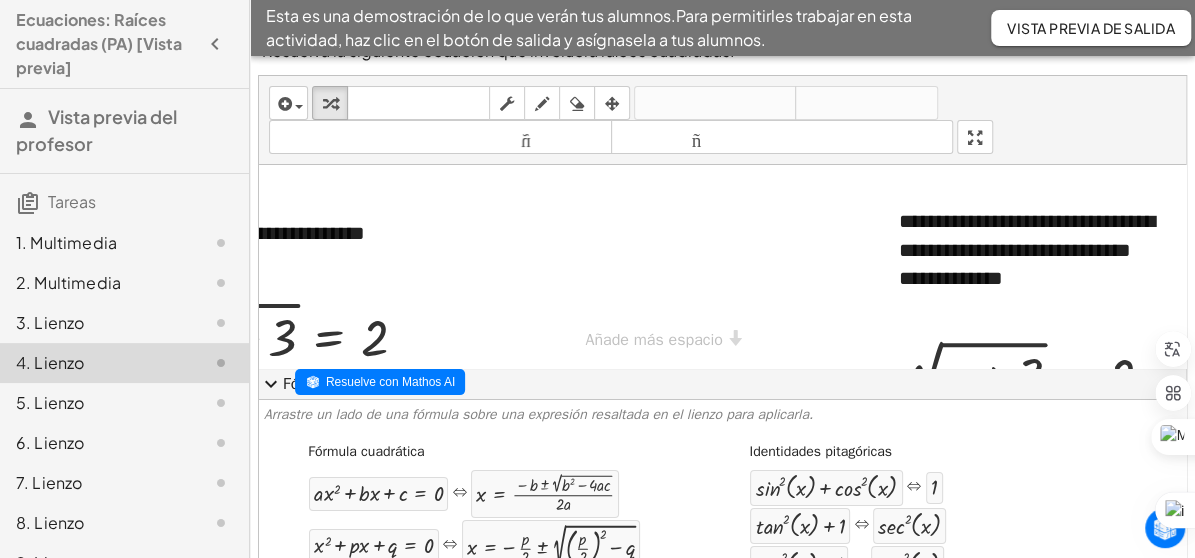 scroll, scrollTop: 0, scrollLeft: 0, axis: both 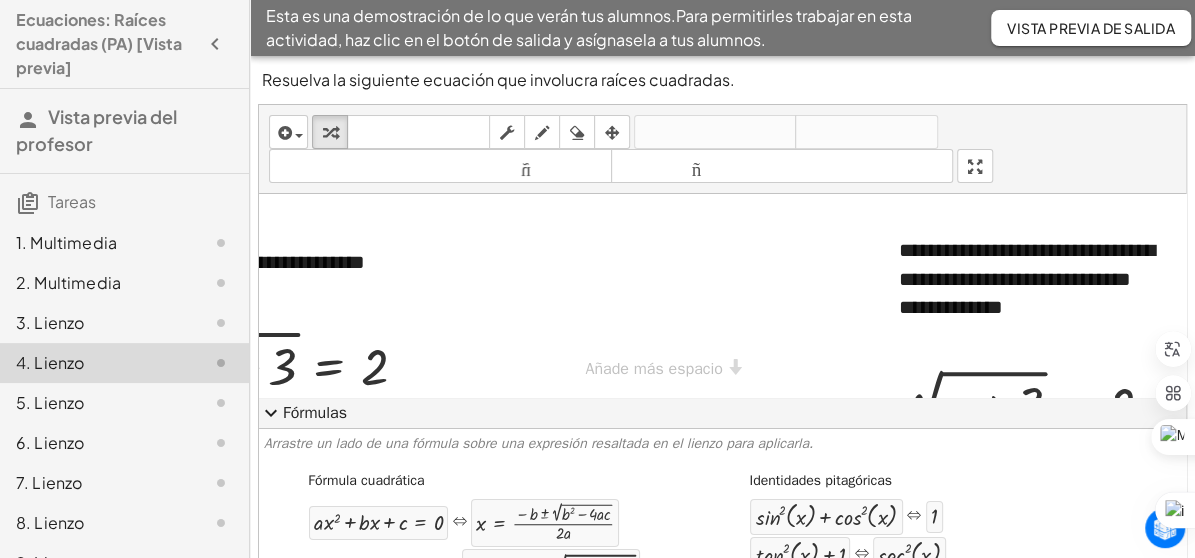 click at bounding box center [644, 295] 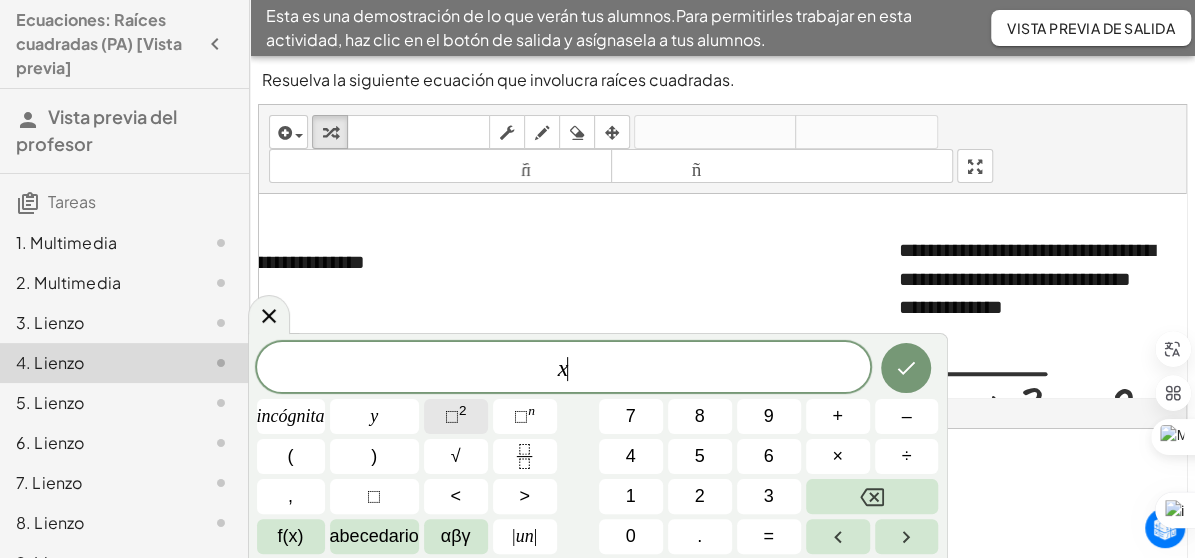 click on "⬚" at bounding box center (452, 416) 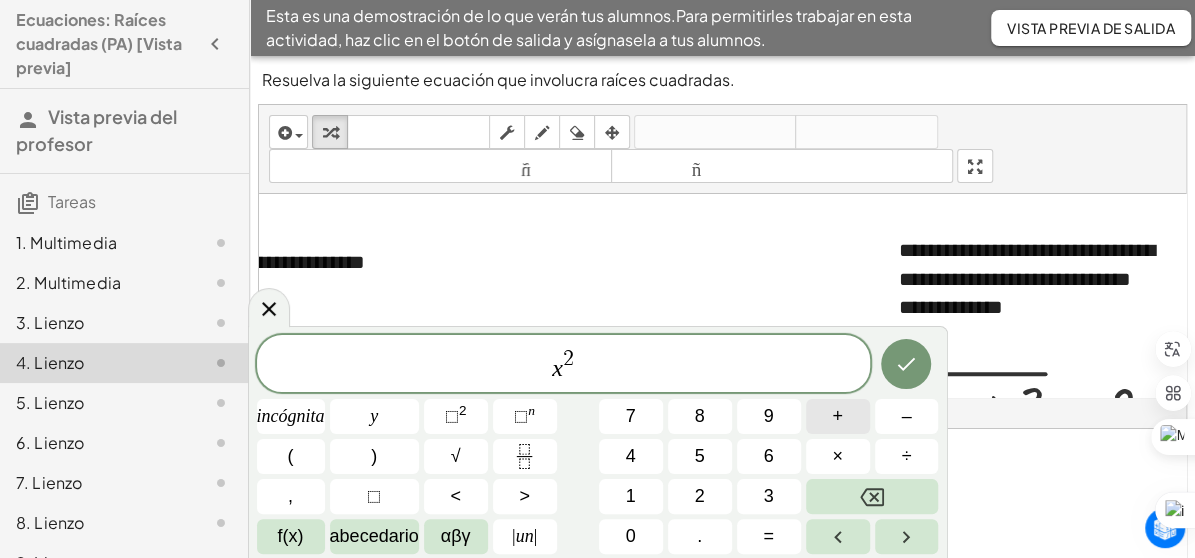 click on "+" at bounding box center (837, 416) 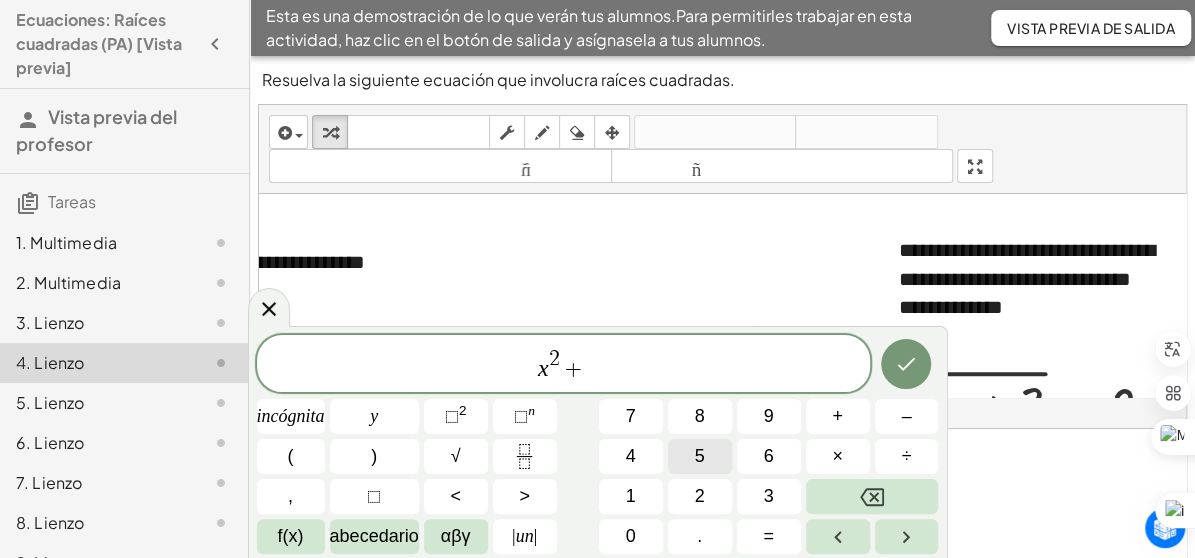 click on "5" at bounding box center [700, 456] 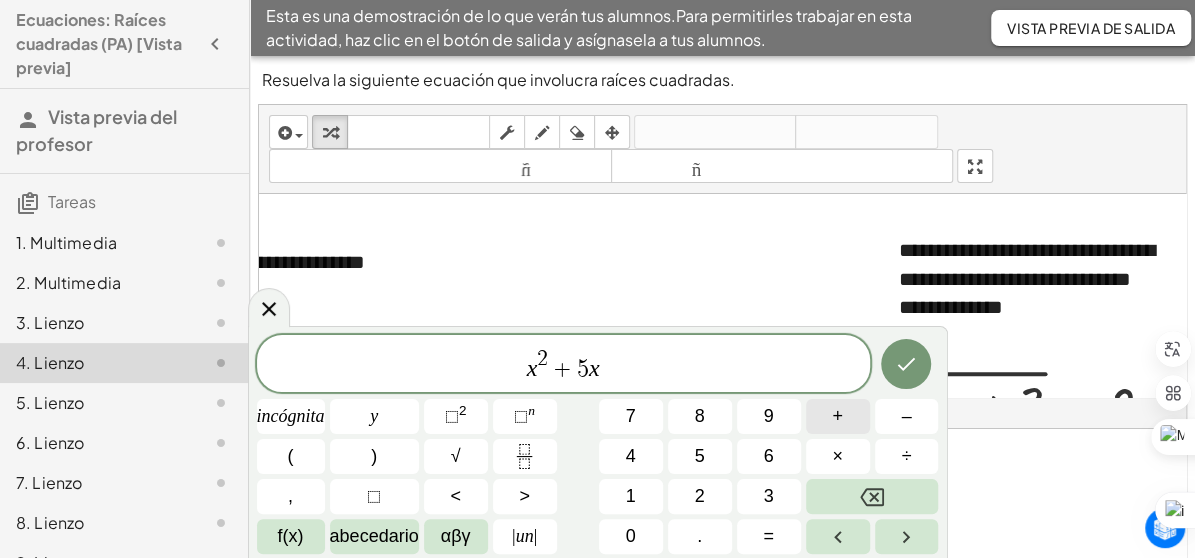 click on "+" at bounding box center [837, 416] 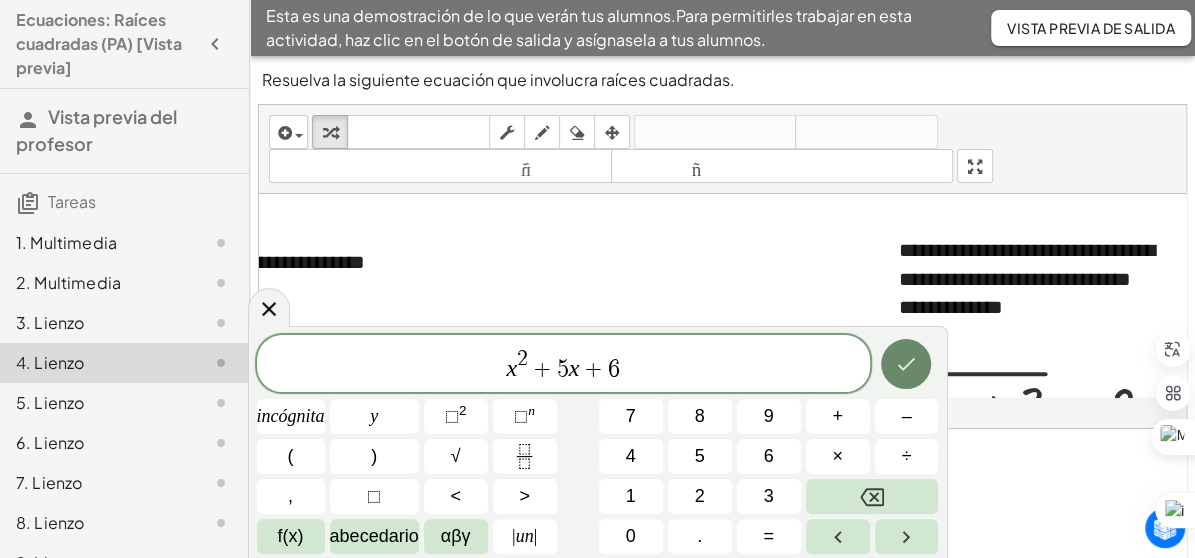 click 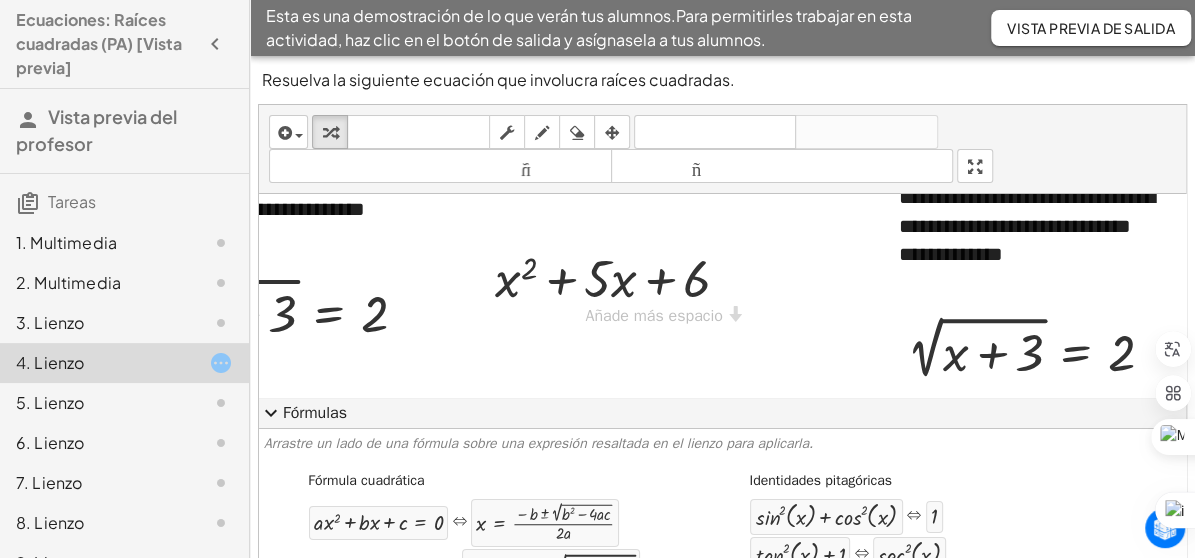 scroll, scrollTop: 78, scrollLeft: 169, axis: both 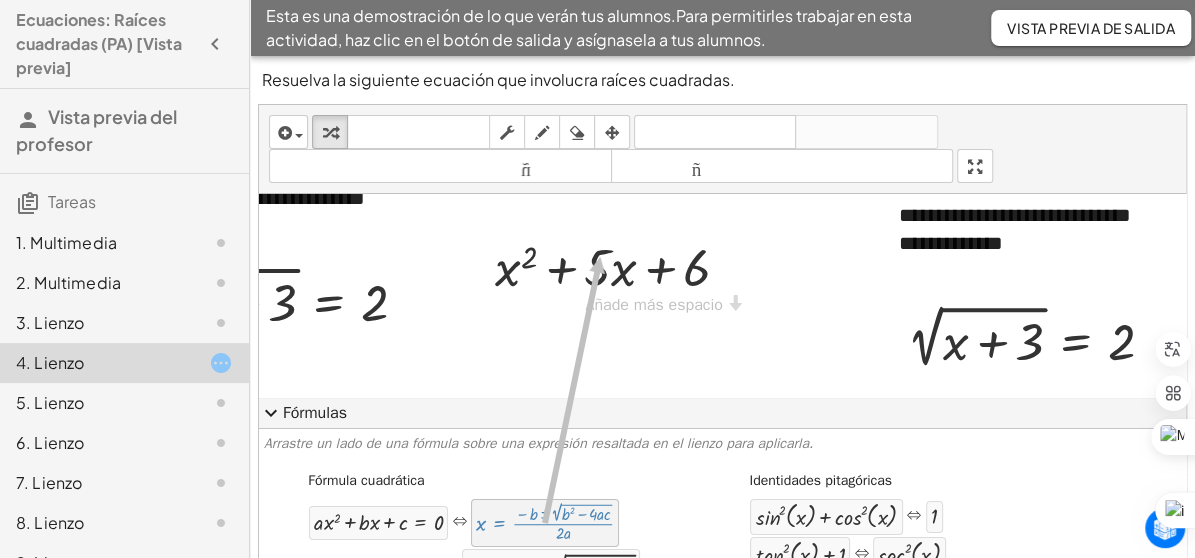 drag, startPoint x: 561, startPoint y: 527, endPoint x: 597, endPoint y: 256, distance: 273.38068 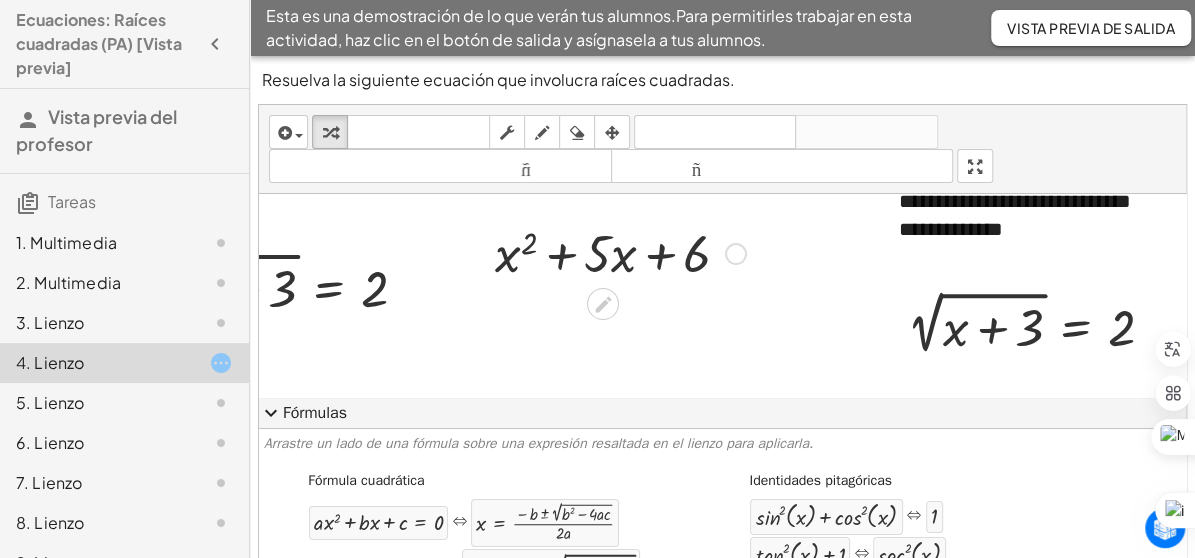 click on "**********" at bounding box center (644, 319) 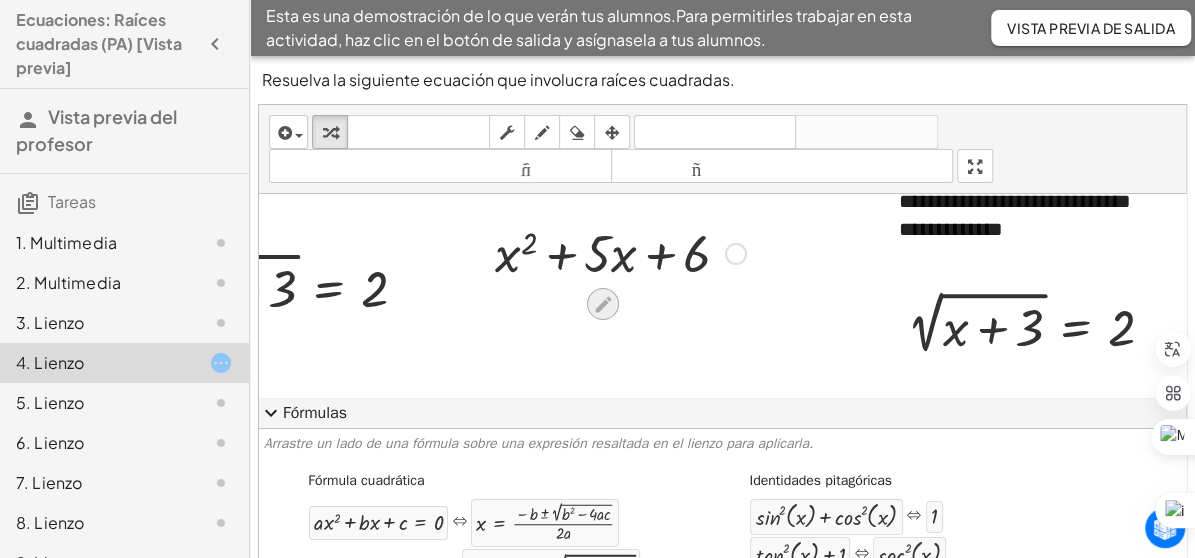 click 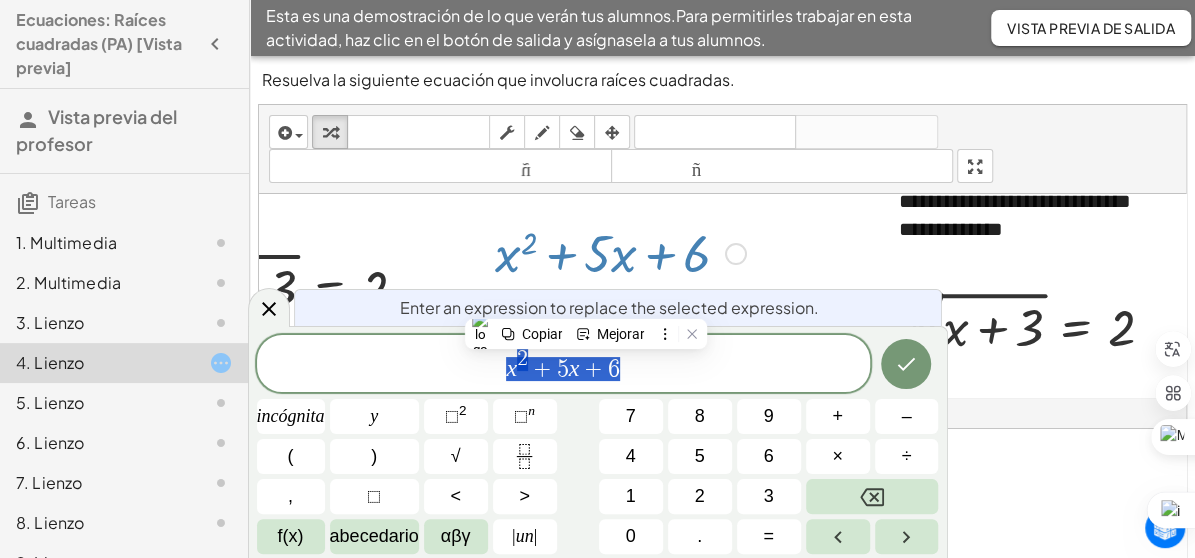 click at bounding box center [644, 319] 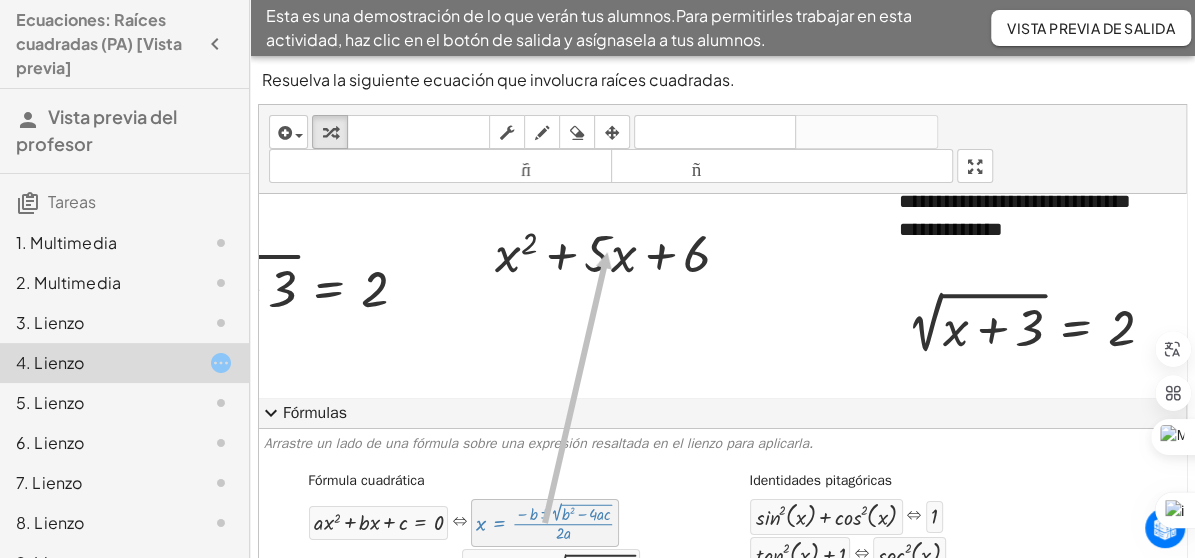 drag, startPoint x: 572, startPoint y: 524, endPoint x: 604, endPoint y: 252, distance: 273.8759 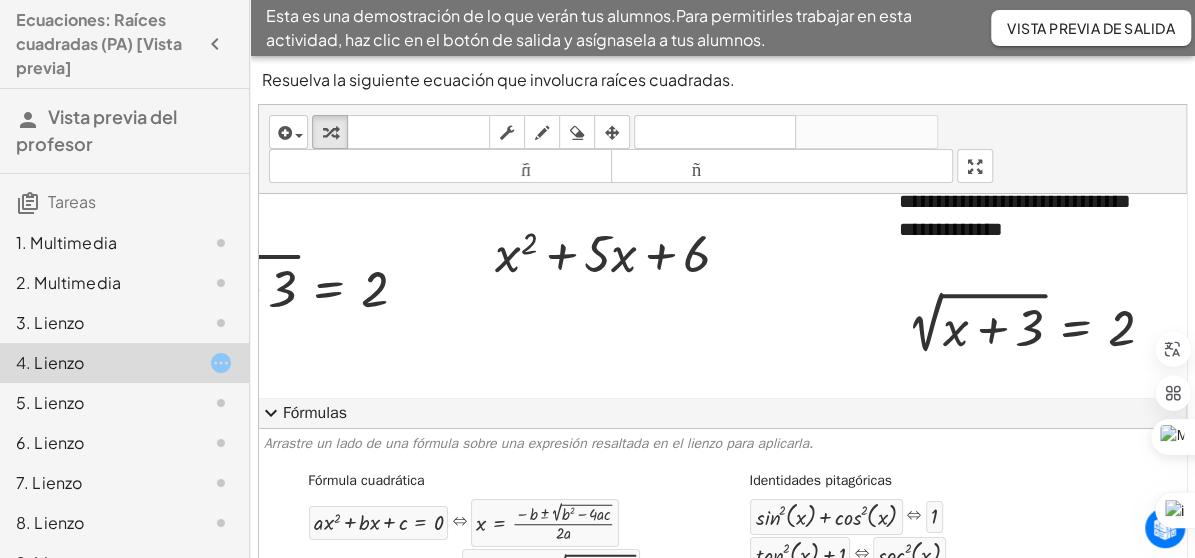 click at bounding box center (644, 319) 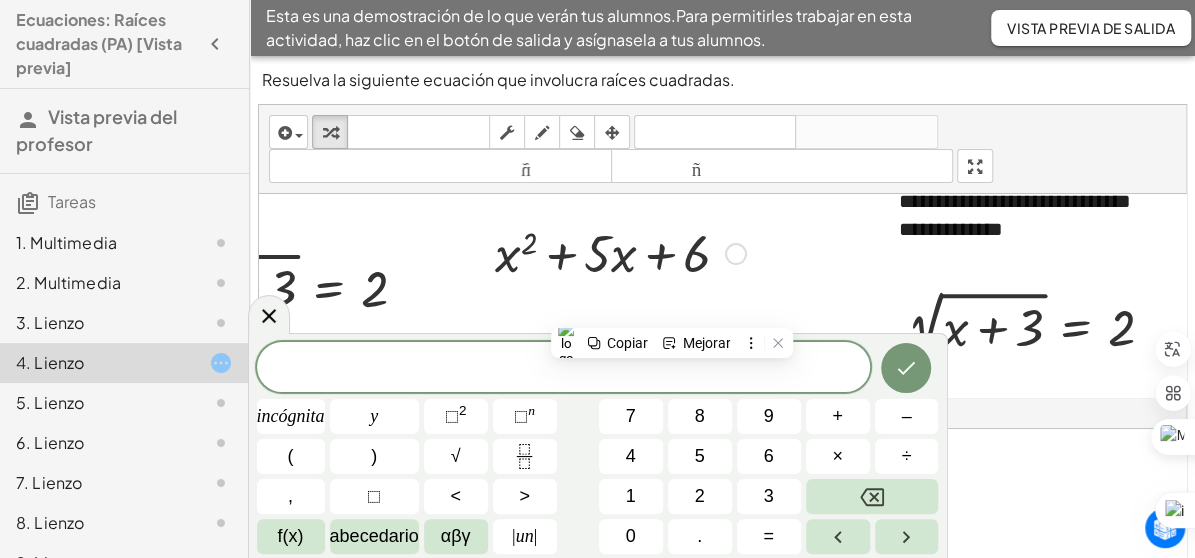 click at bounding box center [620, 252] 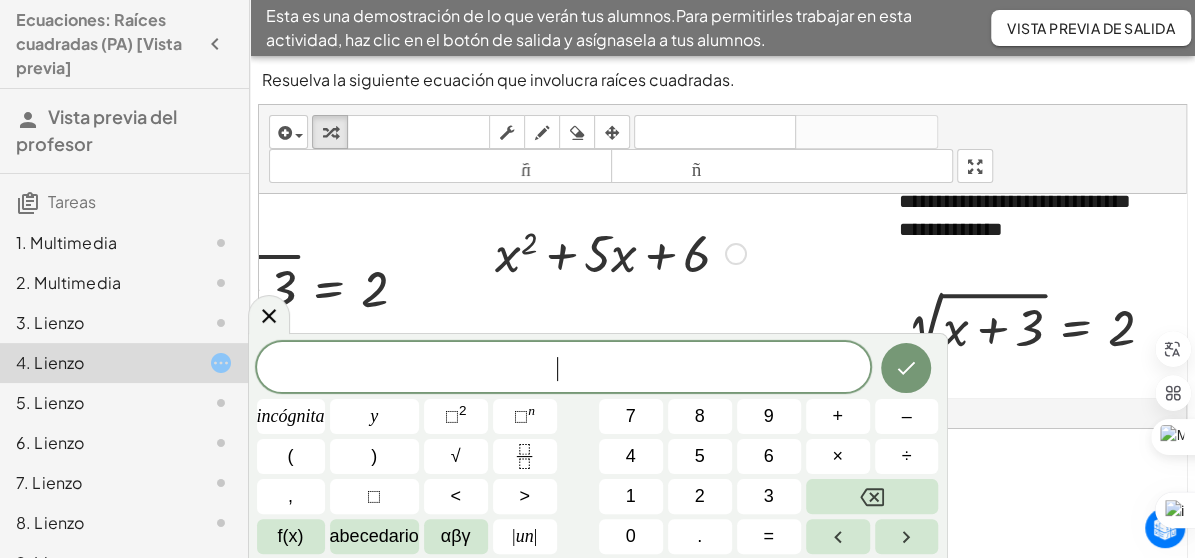 click at bounding box center (620, 252) 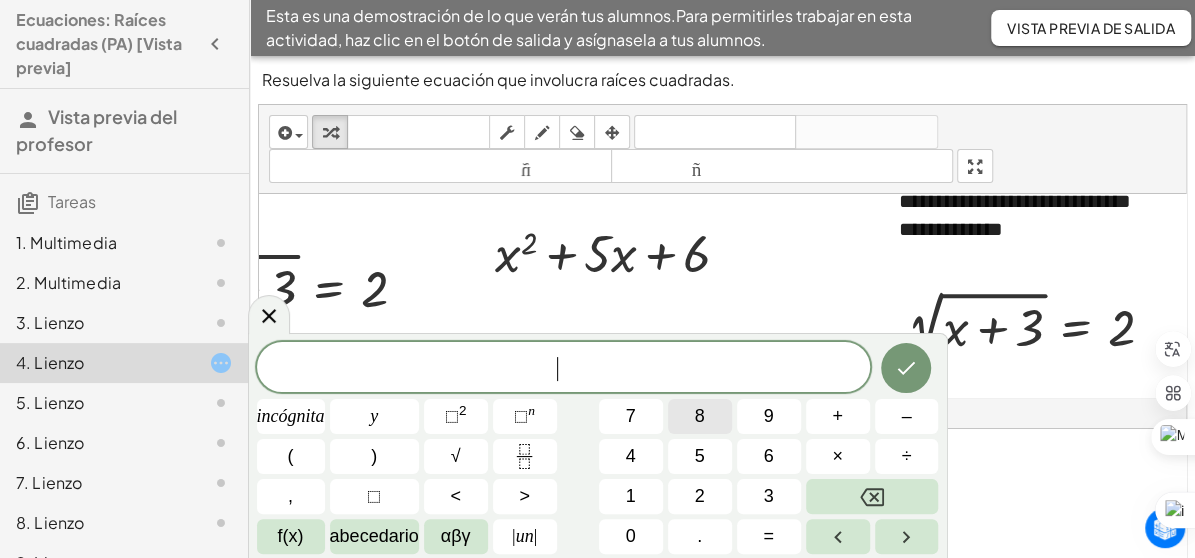 scroll, scrollTop: 282, scrollLeft: 0, axis: vertical 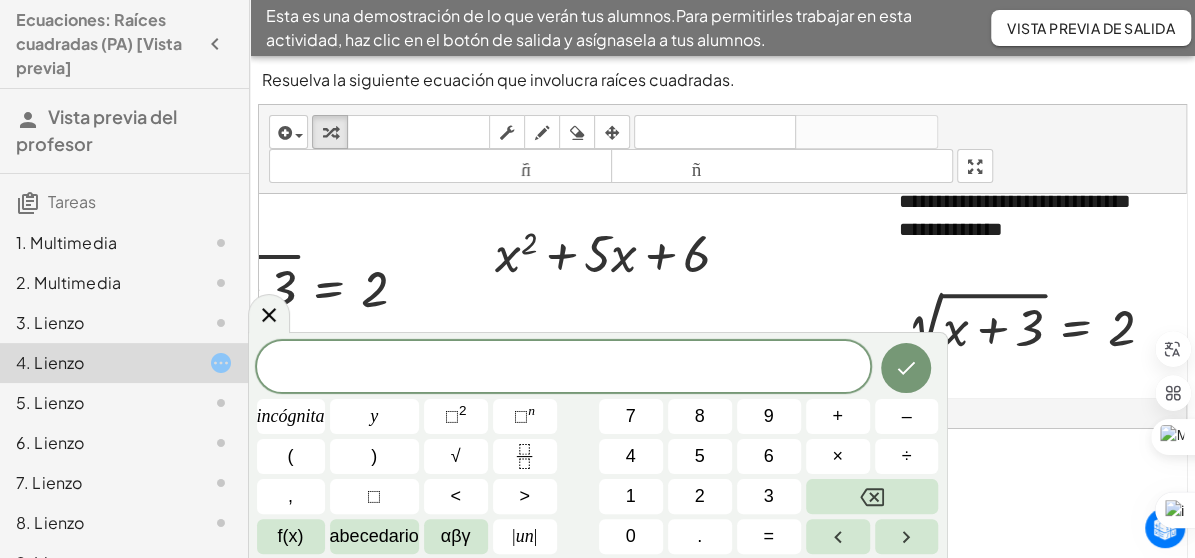 drag, startPoint x: 566, startPoint y: 238, endPoint x: 524, endPoint y: 389, distance: 156.73225 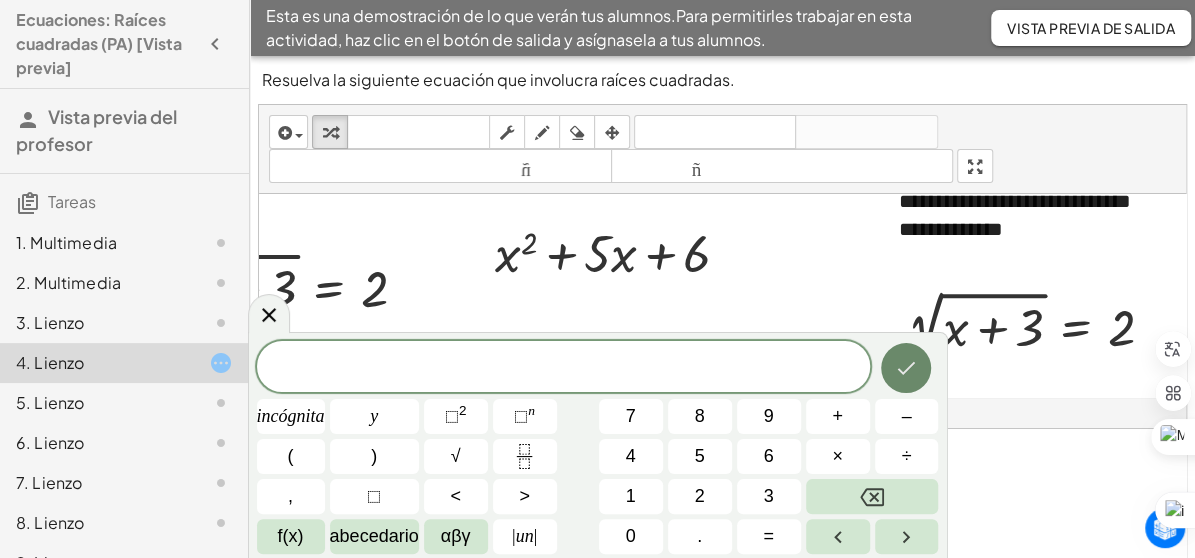 click 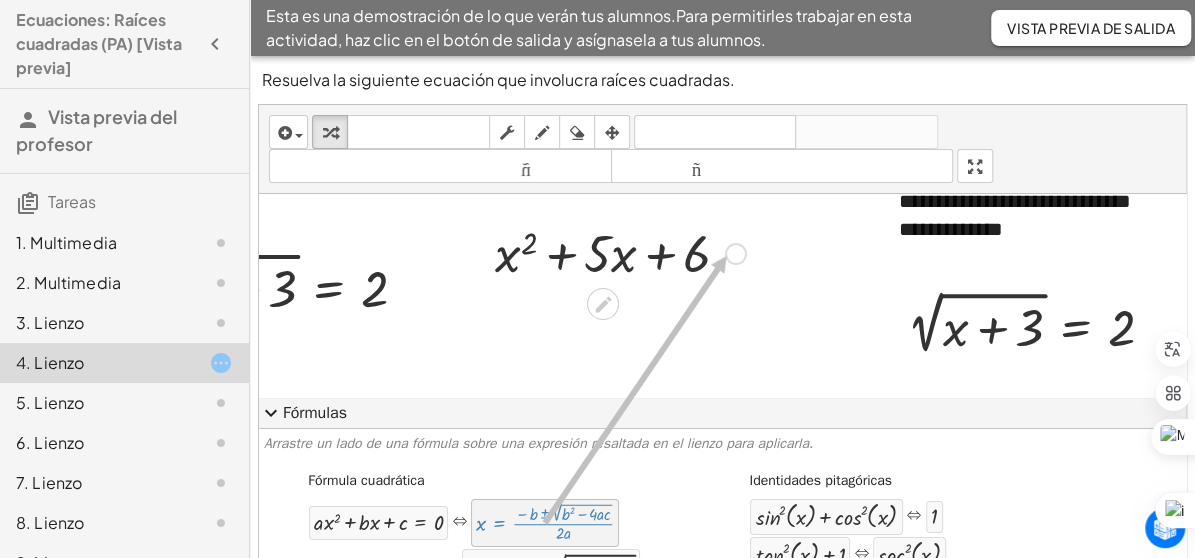 drag, startPoint x: 531, startPoint y: 533, endPoint x: 723, endPoint y: 256, distance: 337.0356 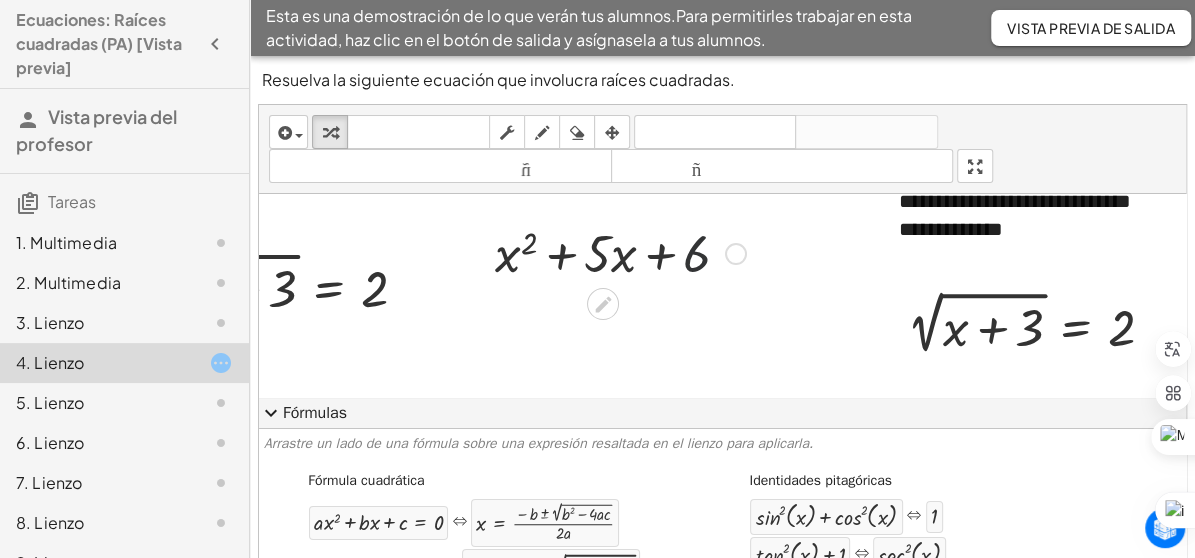 click at bounding box center (620, 252) 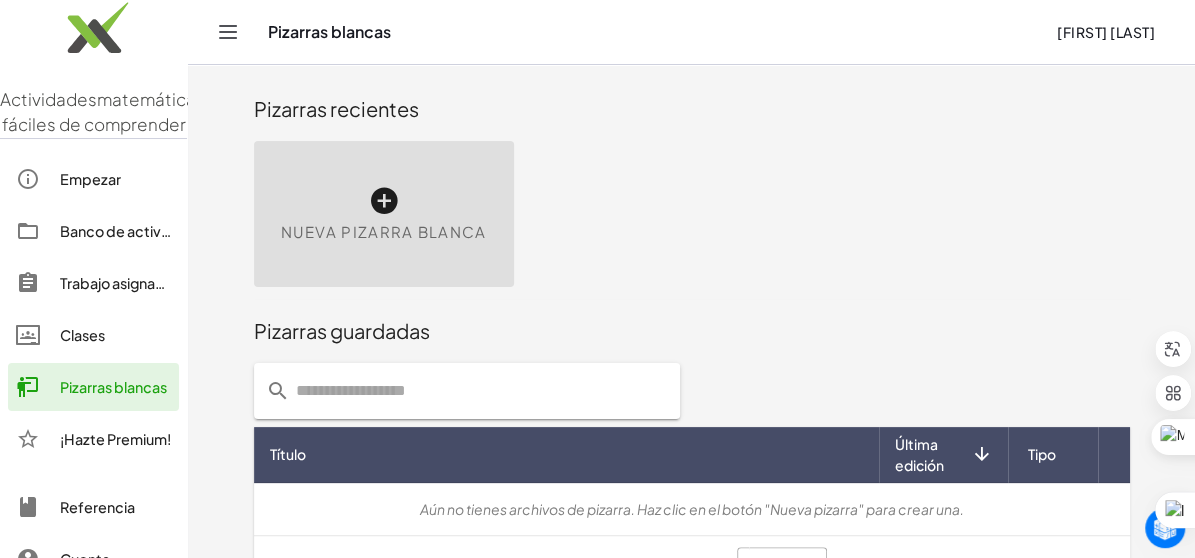 scroll, scrollTop: 50, scrollLeft: 0, axis: vertical 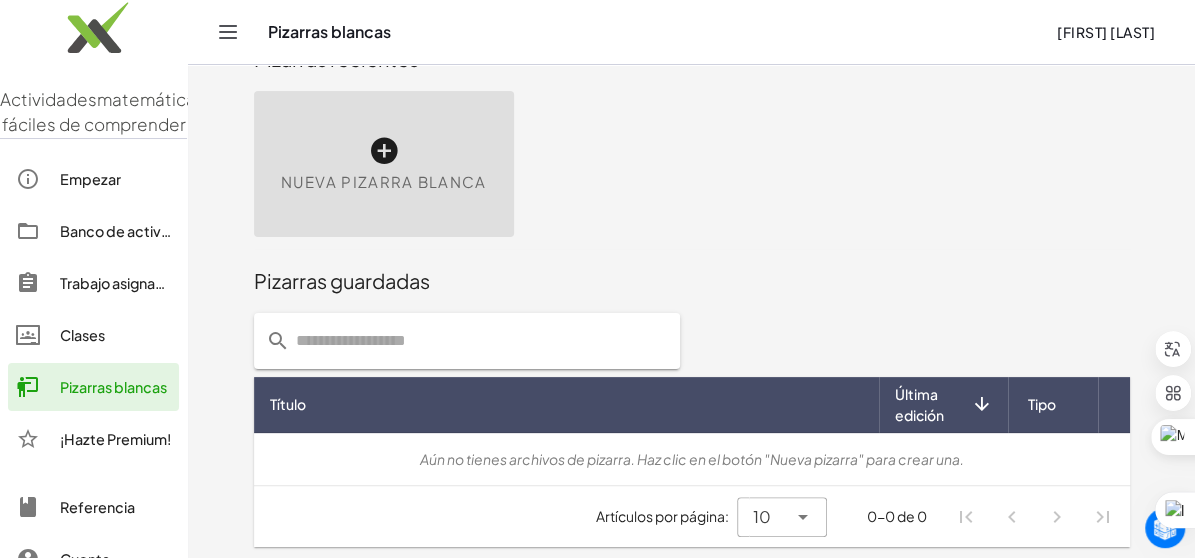 click at bounding box center (384, 151) 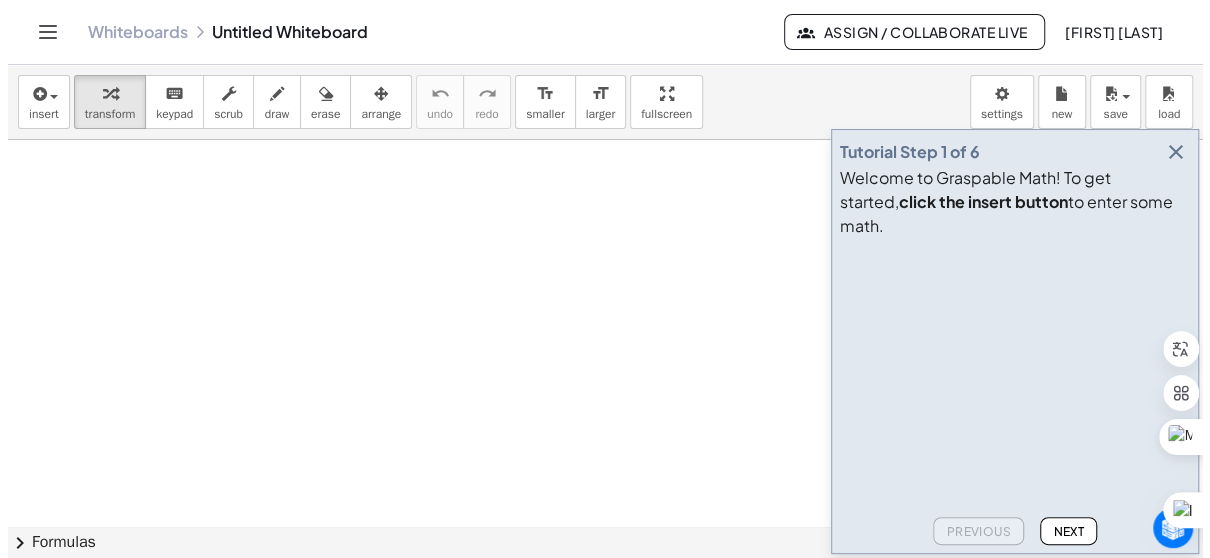 scroll, scrollTop: 0, scrollLeft: 0, axis: both 